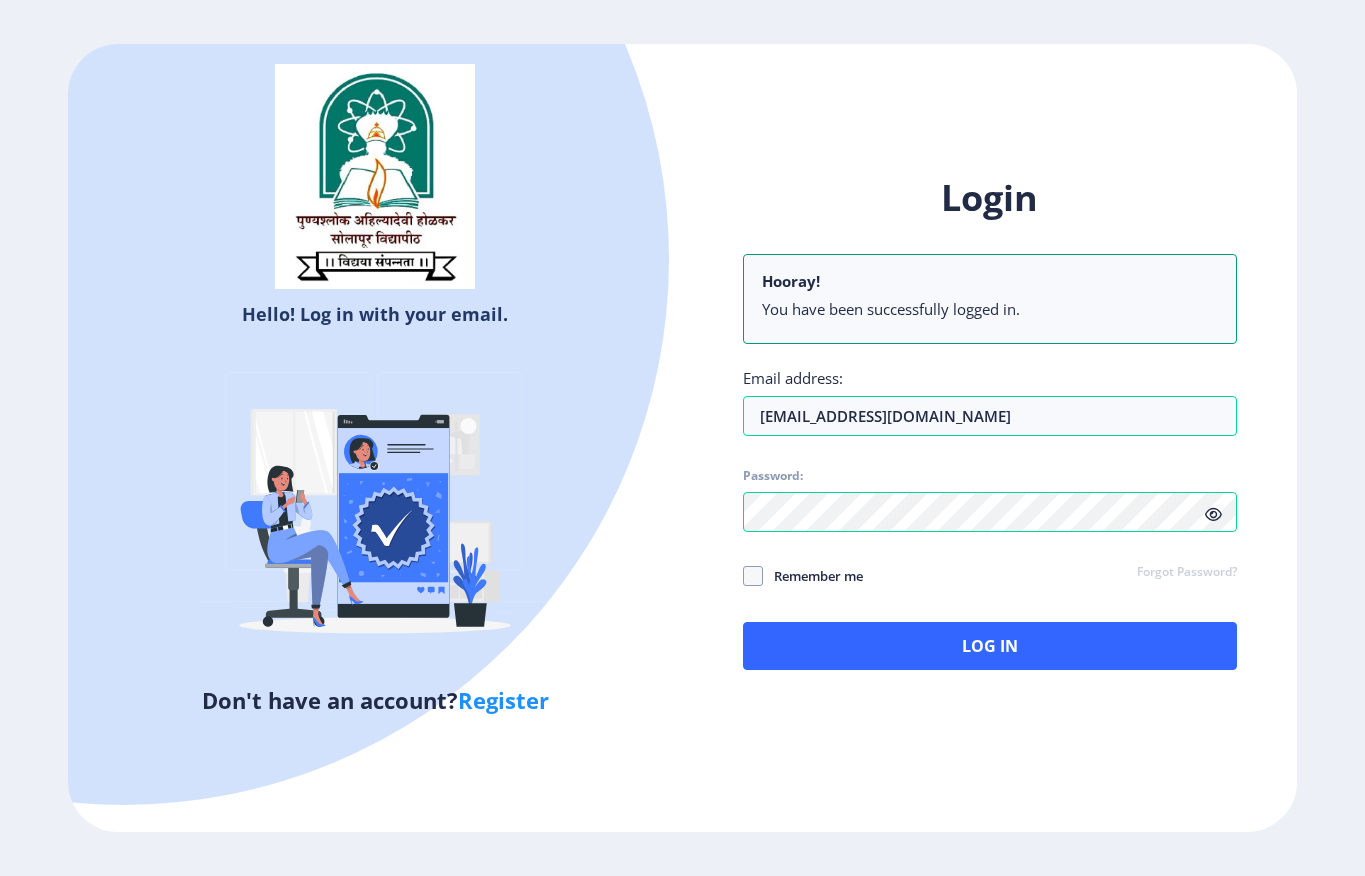 scroll, scrollTop: 0, scrollLeft: 0, axis: both 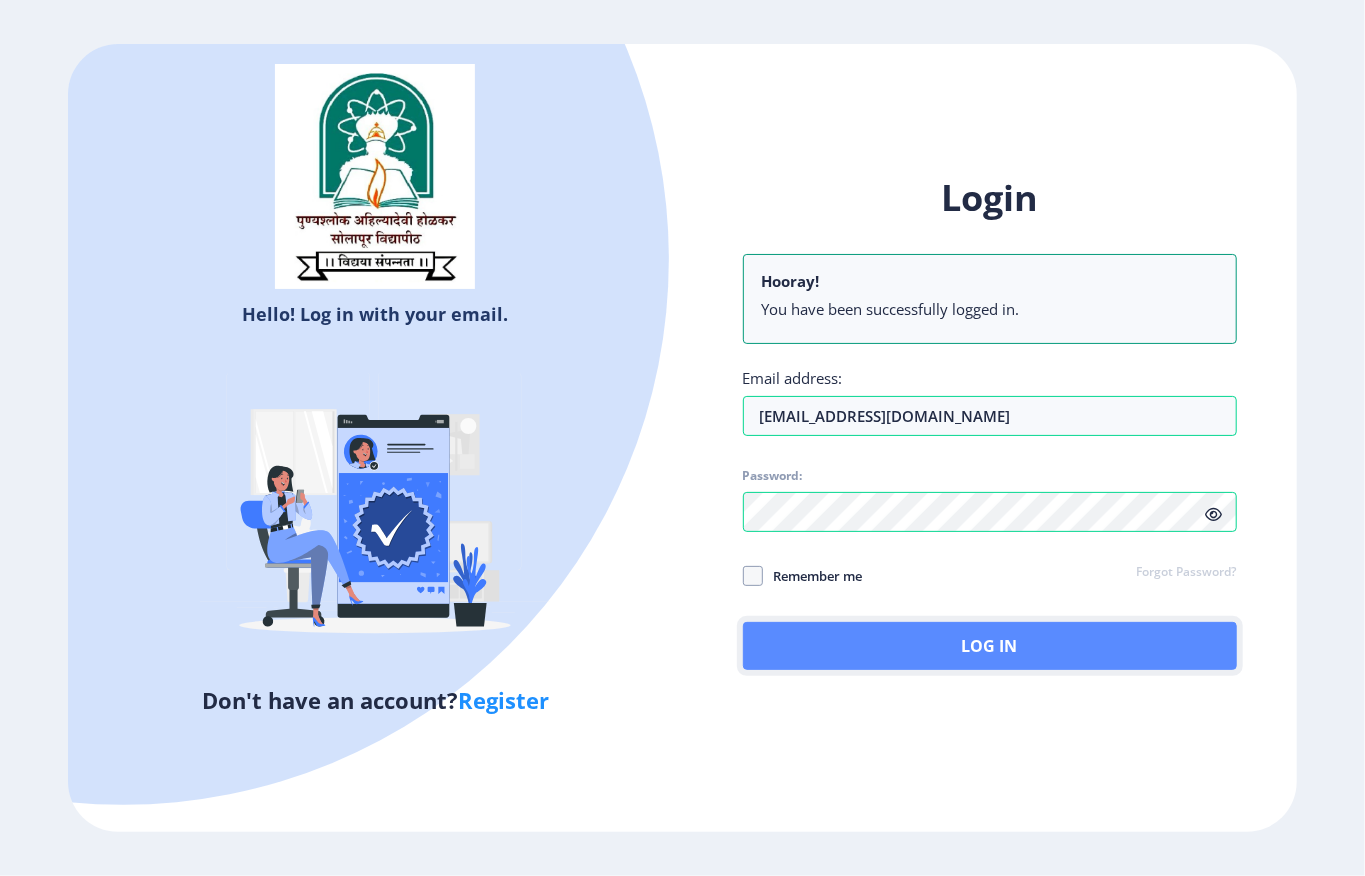 click on "Log In" 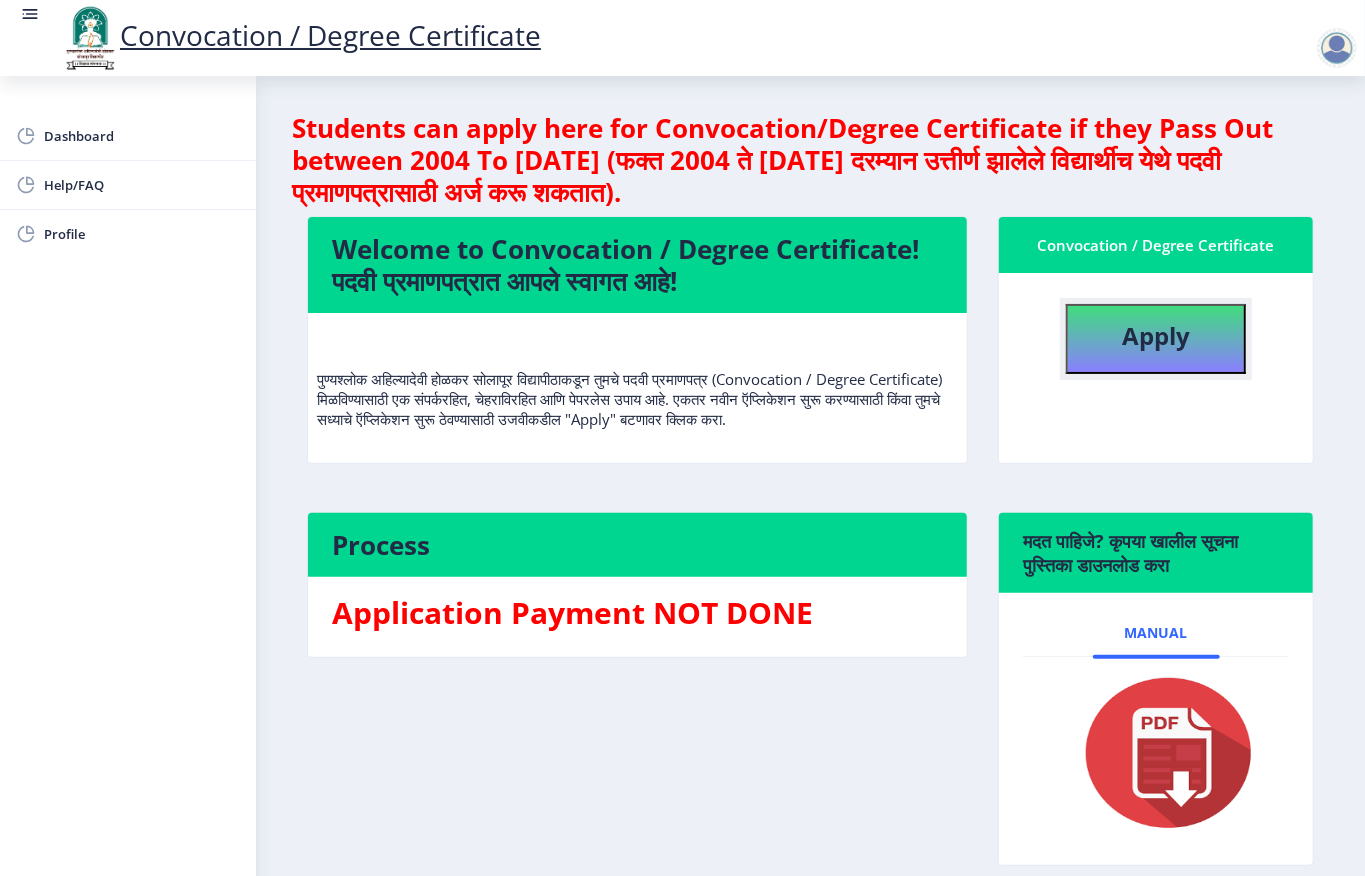 click on "Apply" 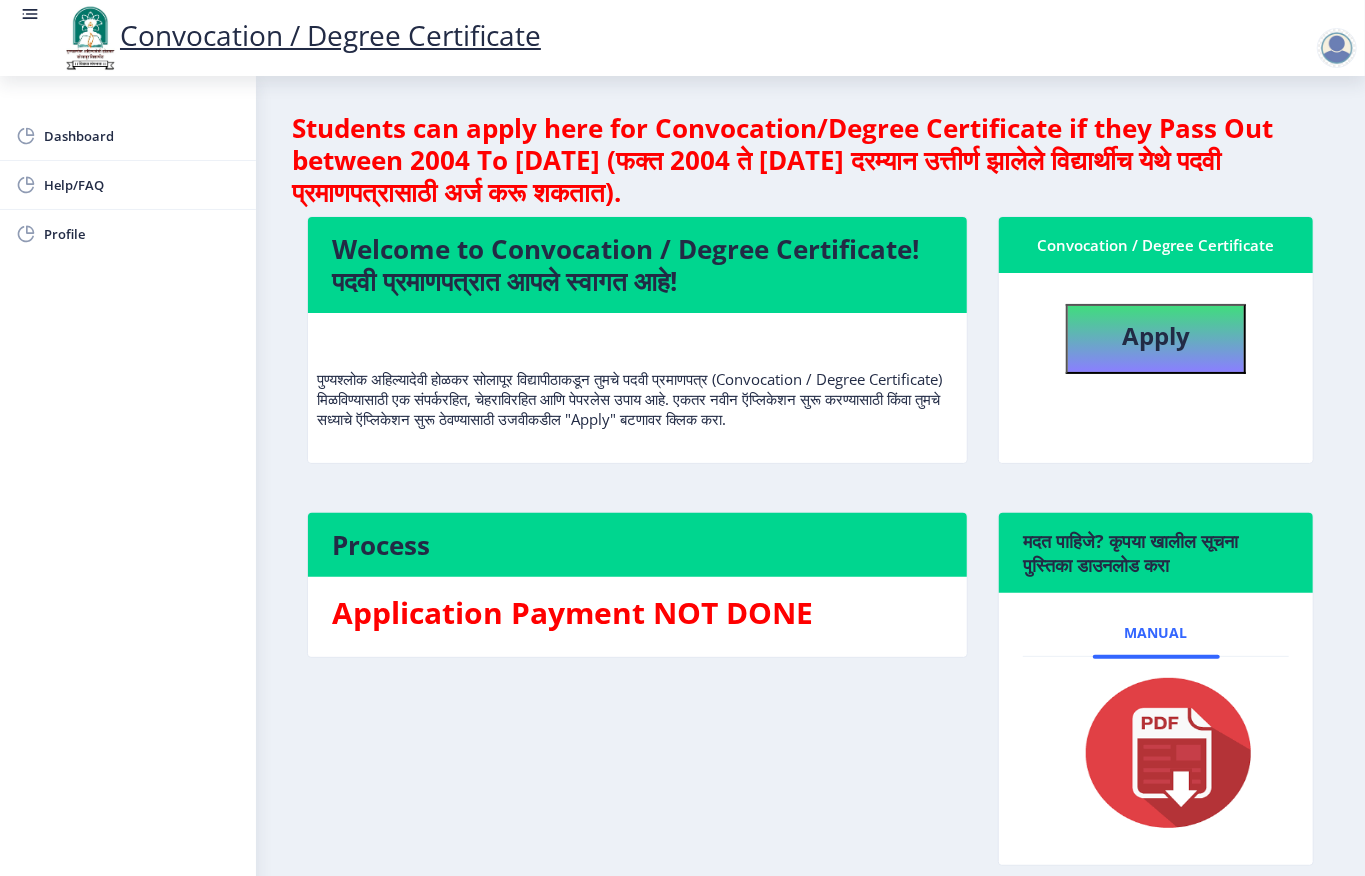 select 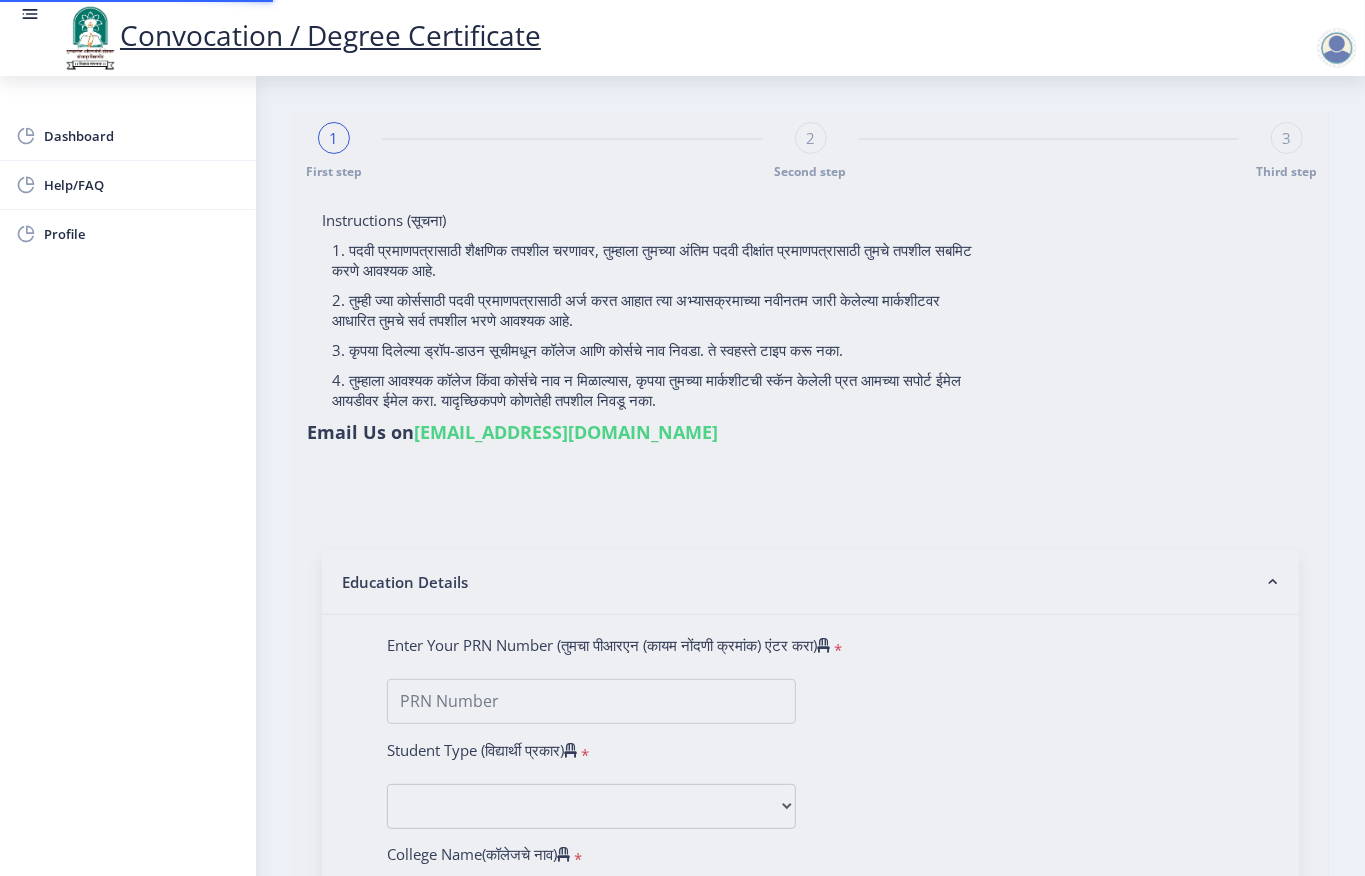 type on "ADLINGE POOJA SAUDAGAR" 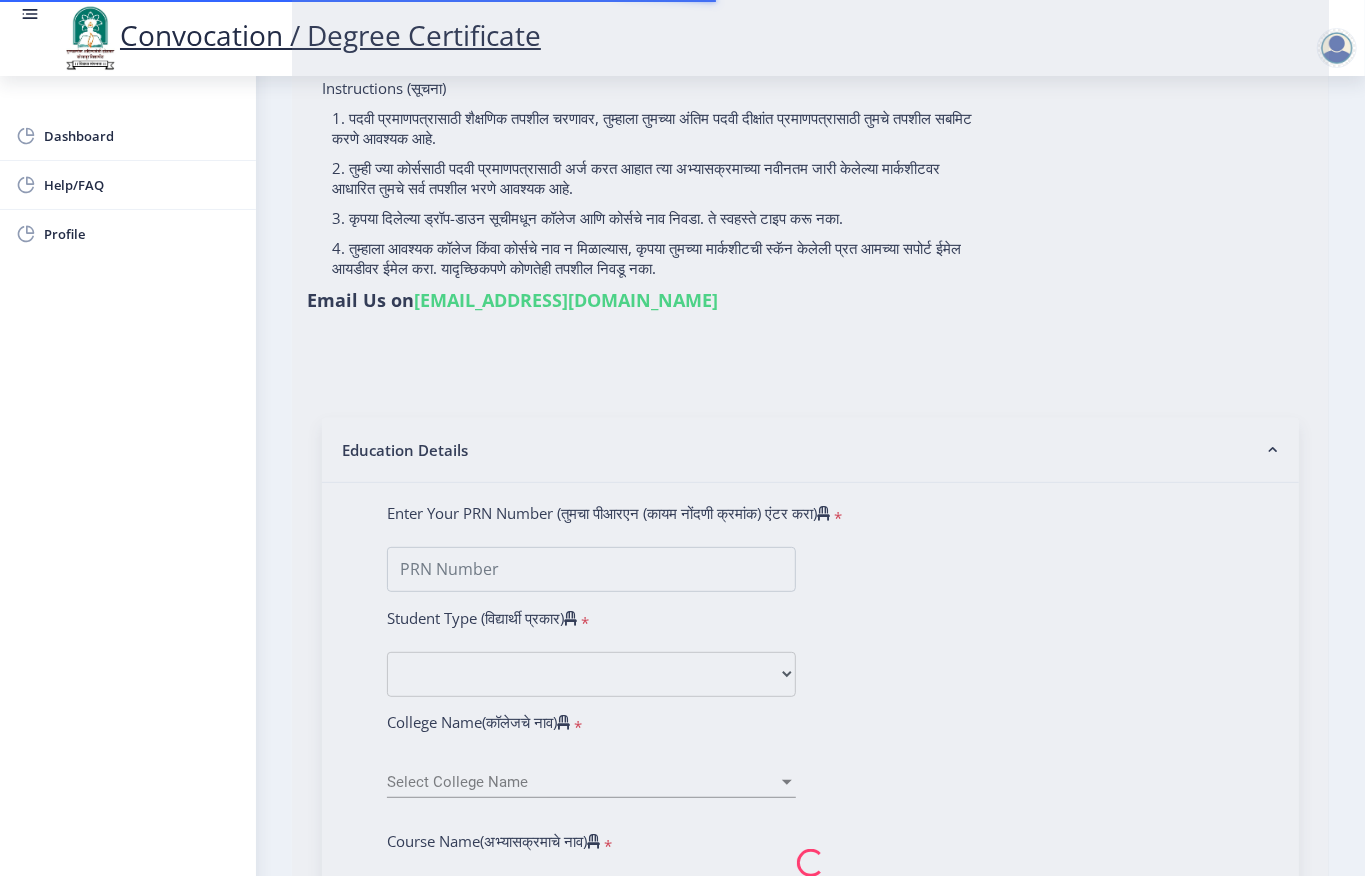 scroll, scrollTop: 266, scrollLeft: 0, axis: vertical 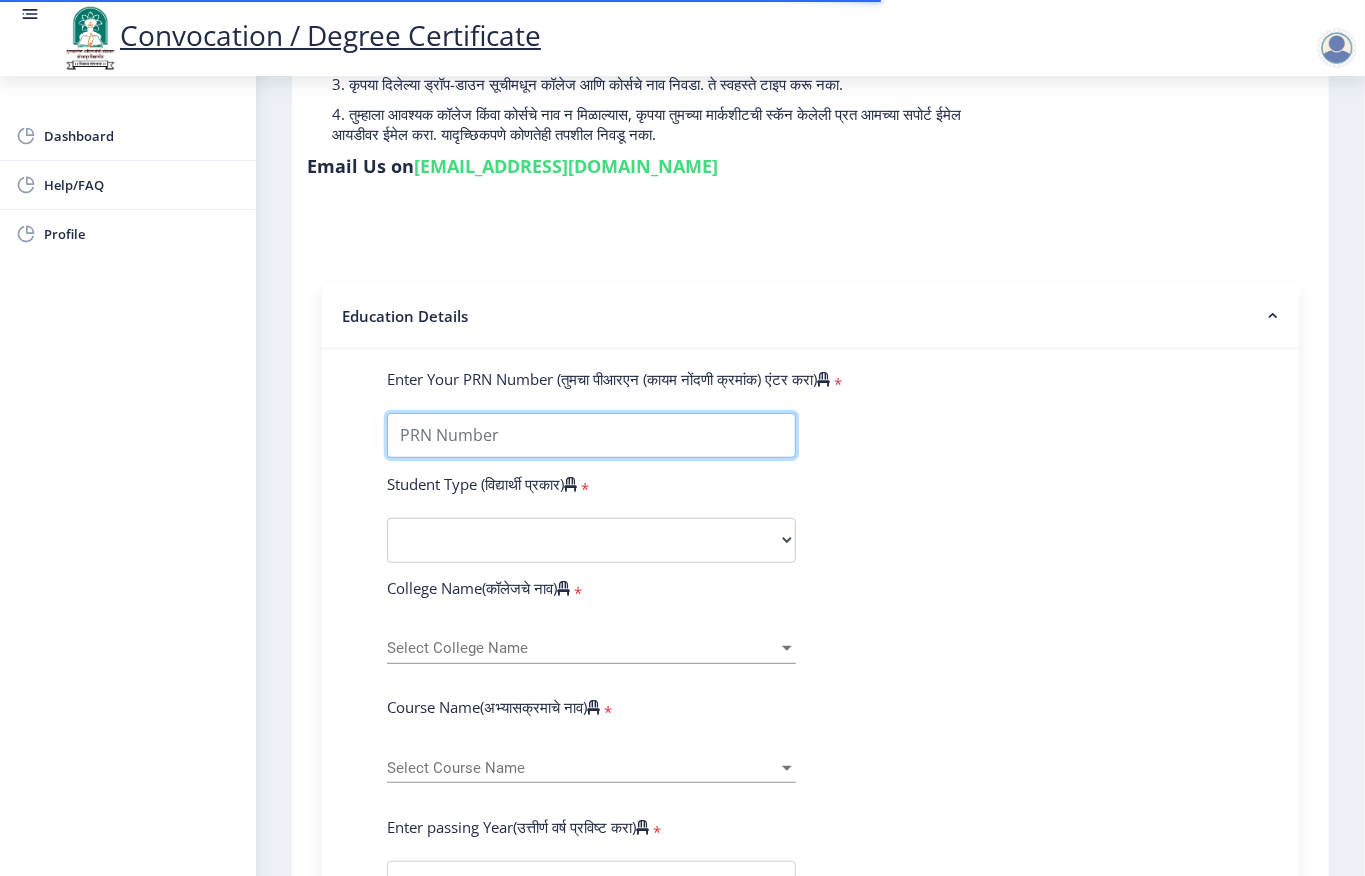 click on "Enter Your PRN Number (तुमचा पीआरएन (कायम नोंदणी क्रमांक) एंटर करा)" at bounding box center (591, 435) 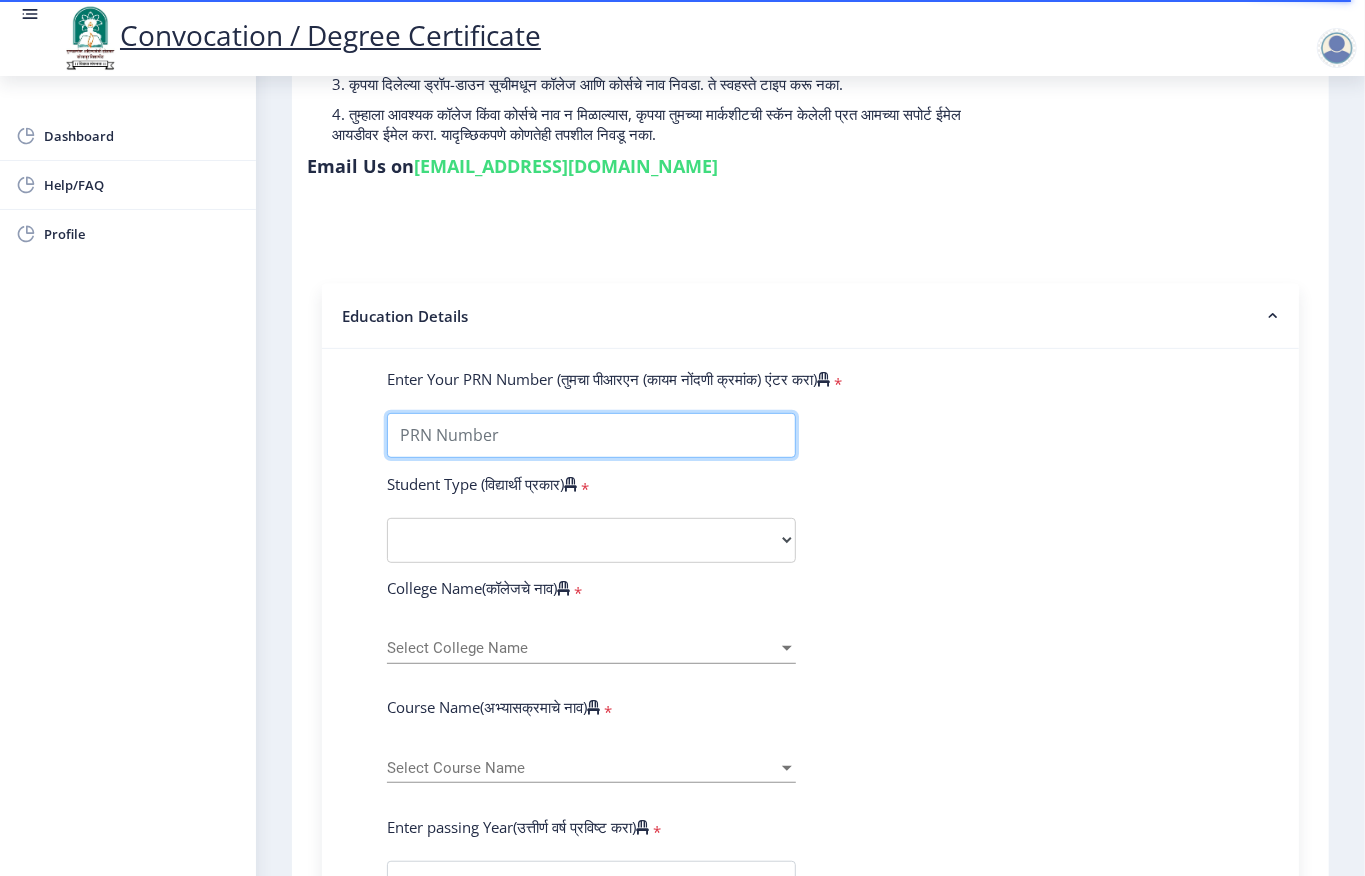 type on "2020032500051203" 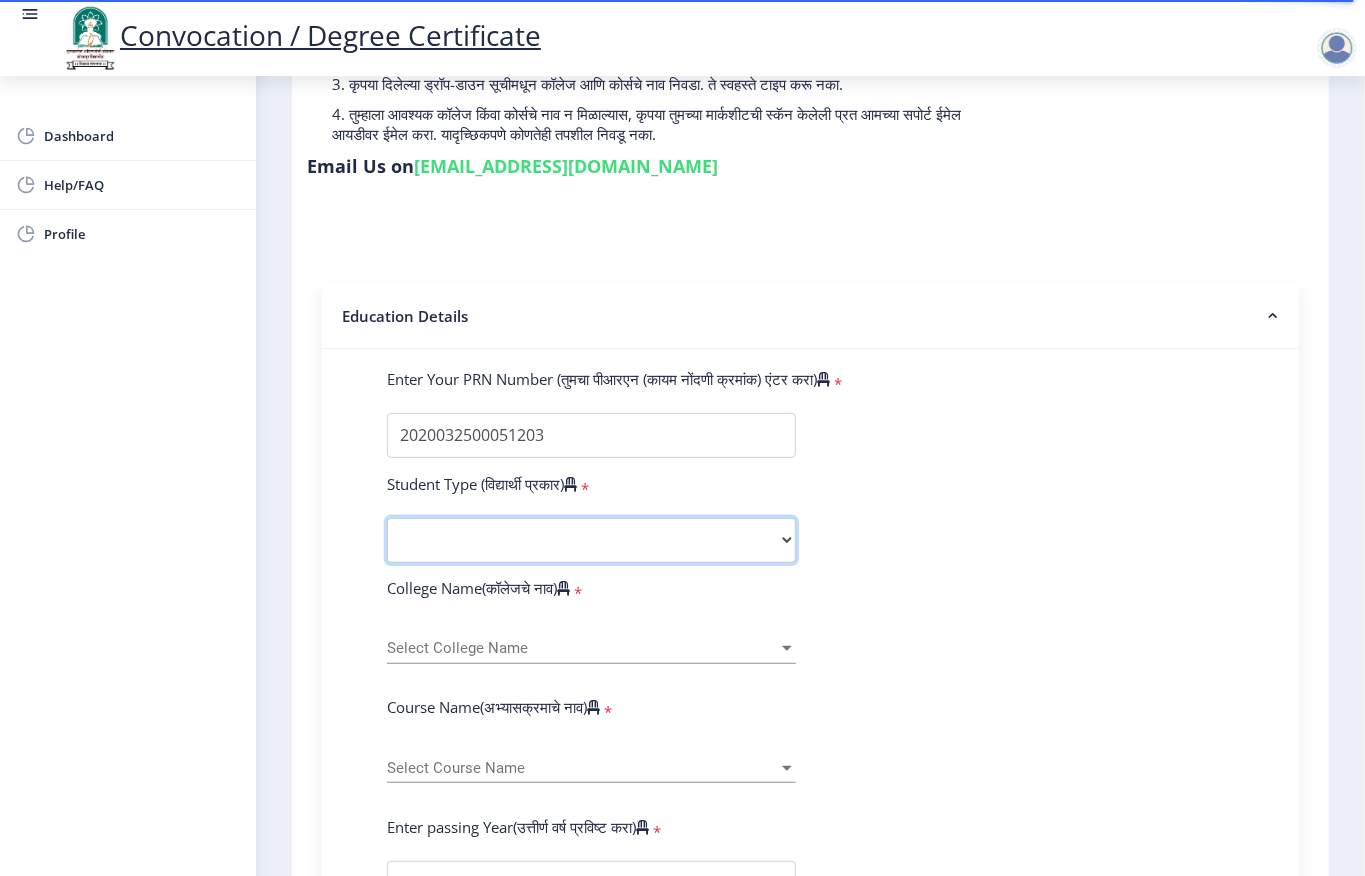 click on "Select Student Type Regular External" at bounding box center [591, 540] 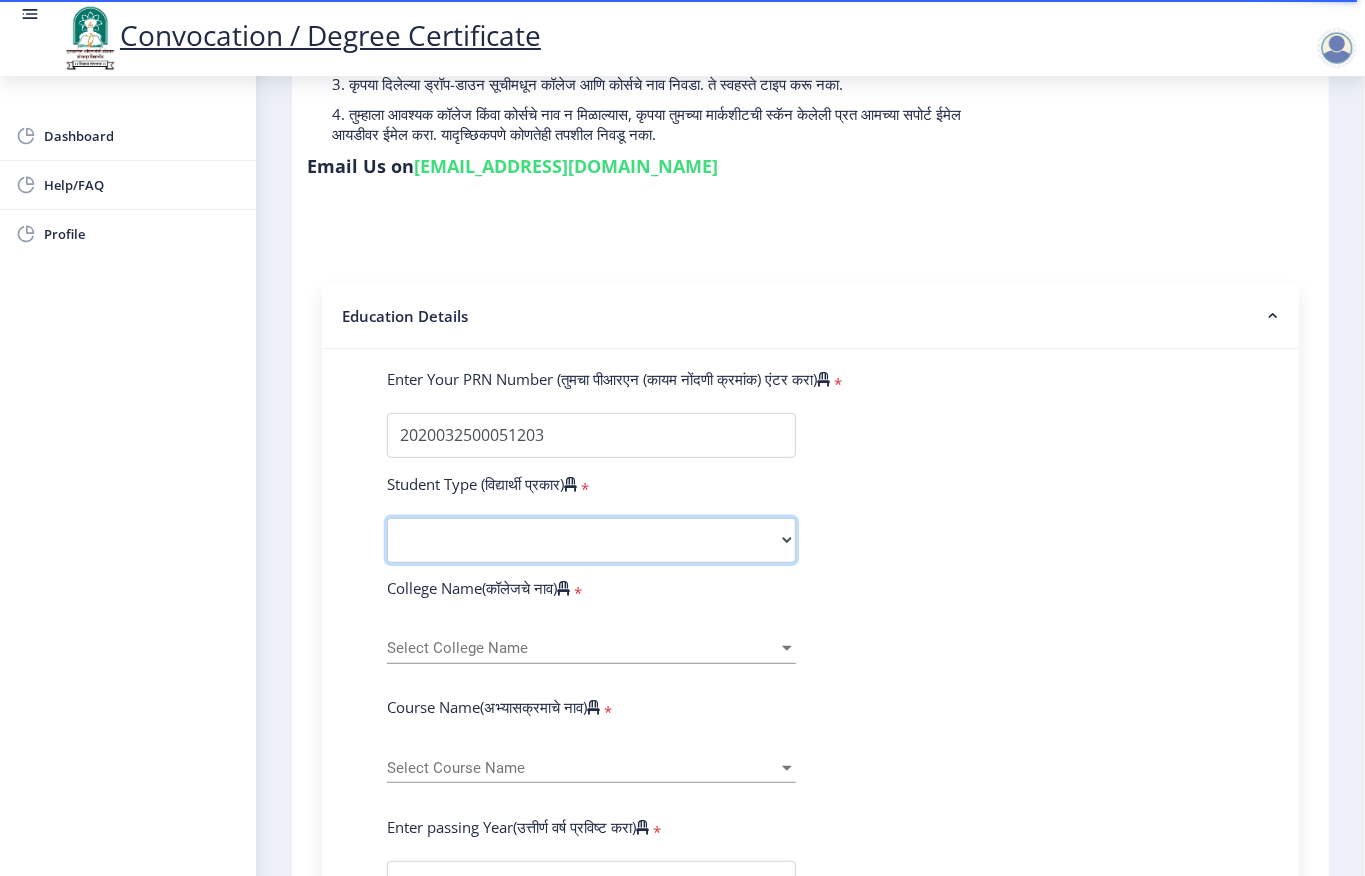 select on "Regular" 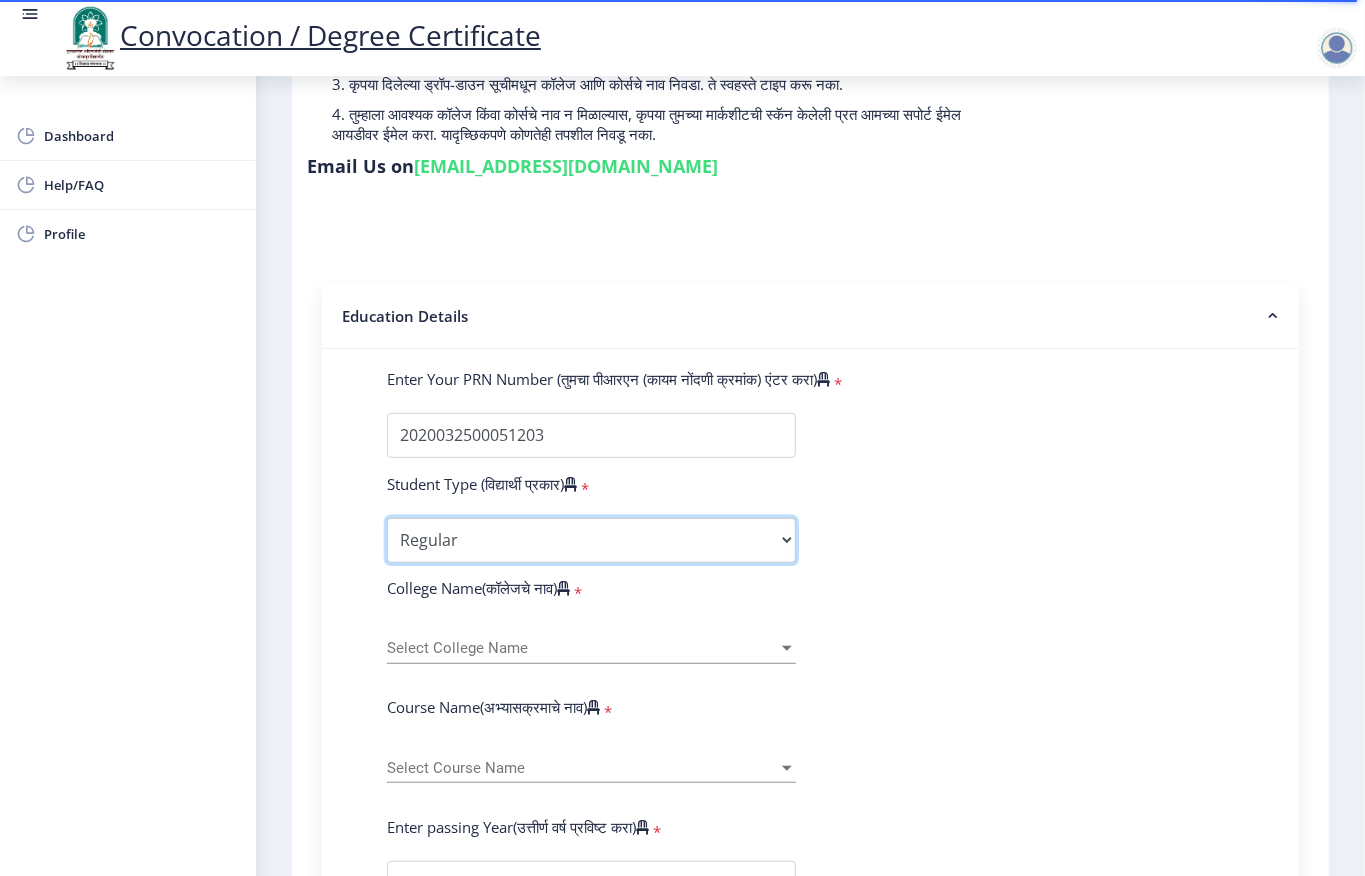 click on "Select Student Type Regular External" at bounding box center (591, 540) 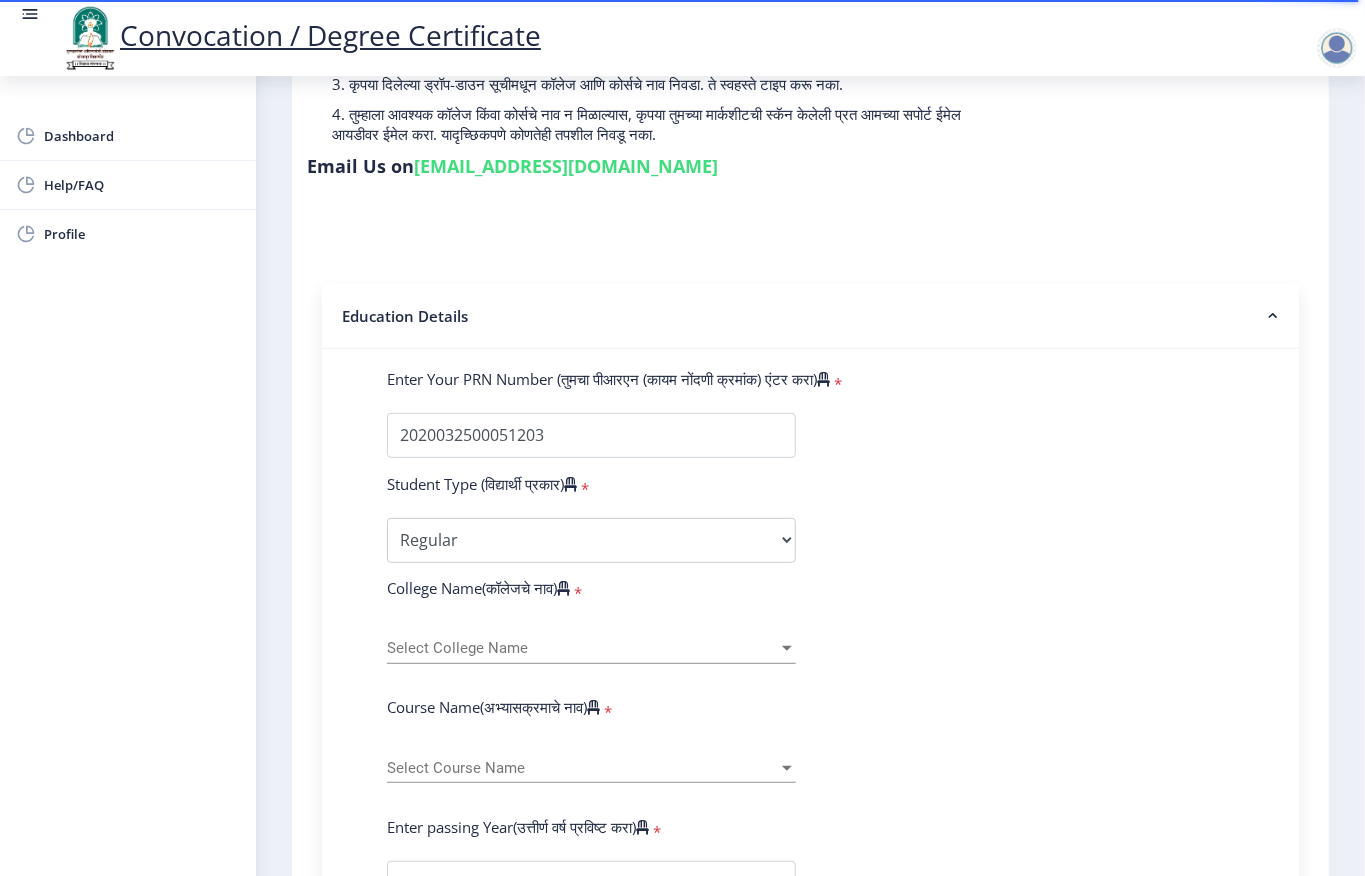 click on "Select College Name" at bounding box center [582, 648] 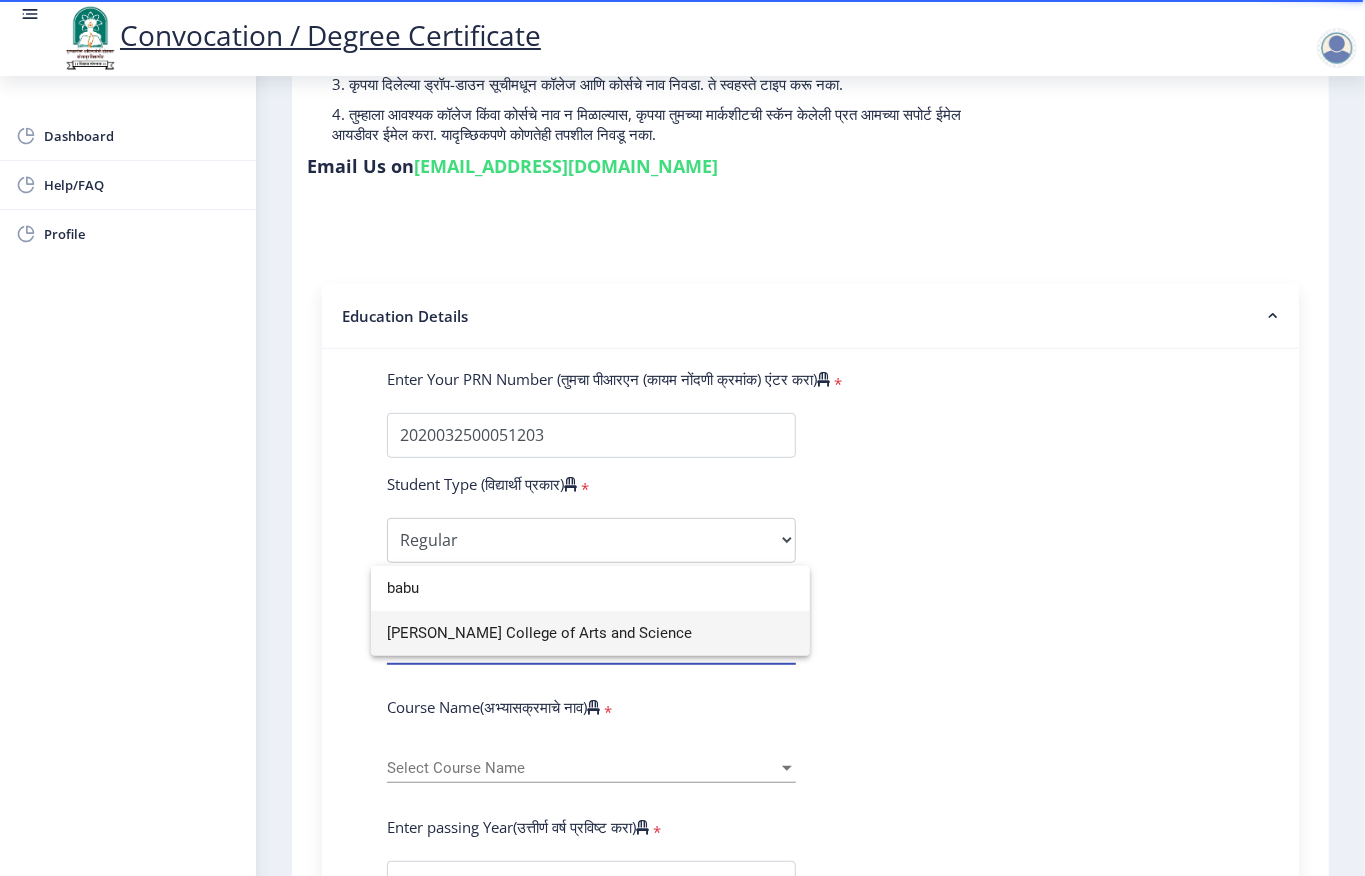 type on "babu" 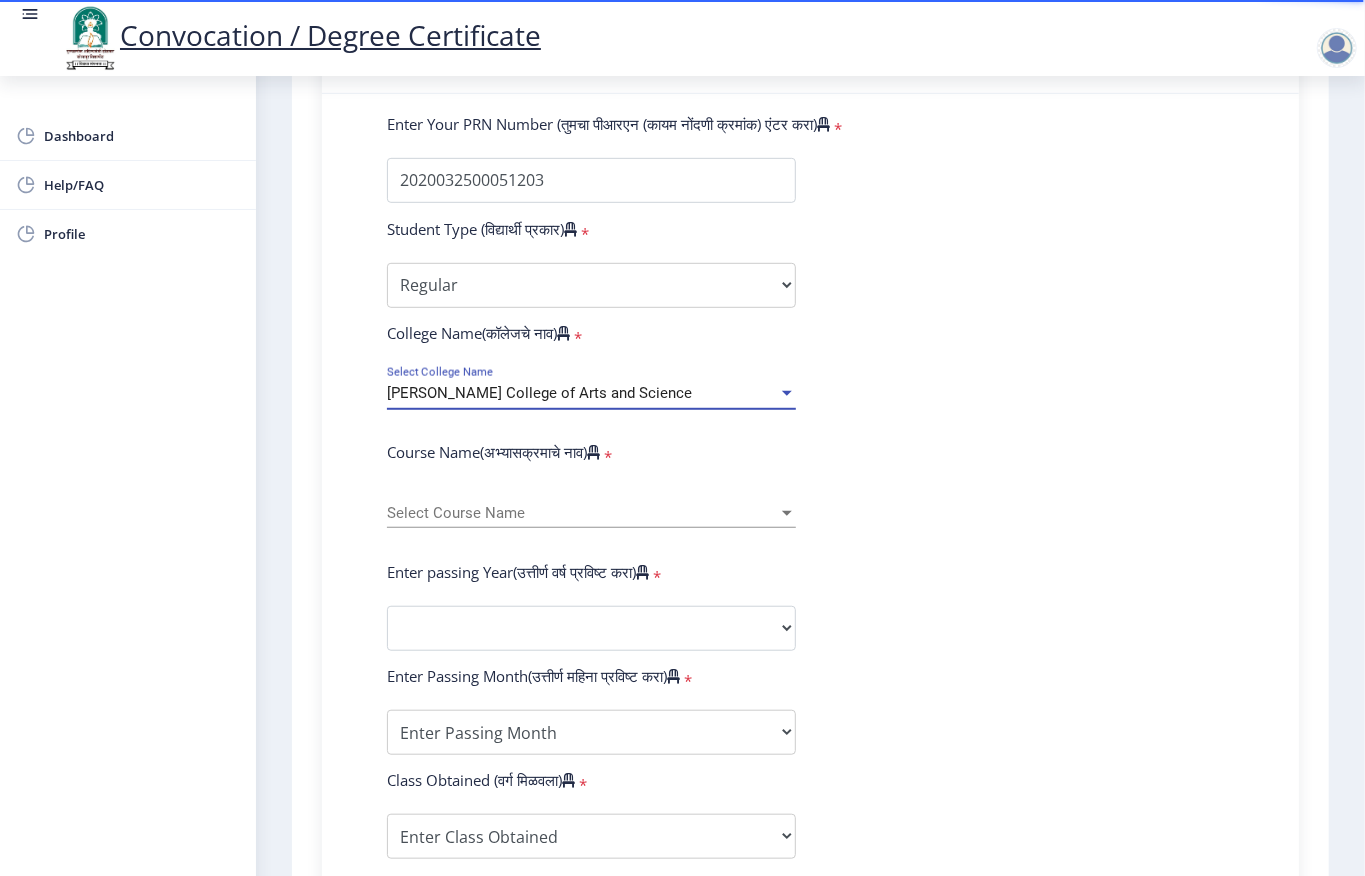 scroll, scrollTop: 533, scrollLeft: 0, axis: vertical 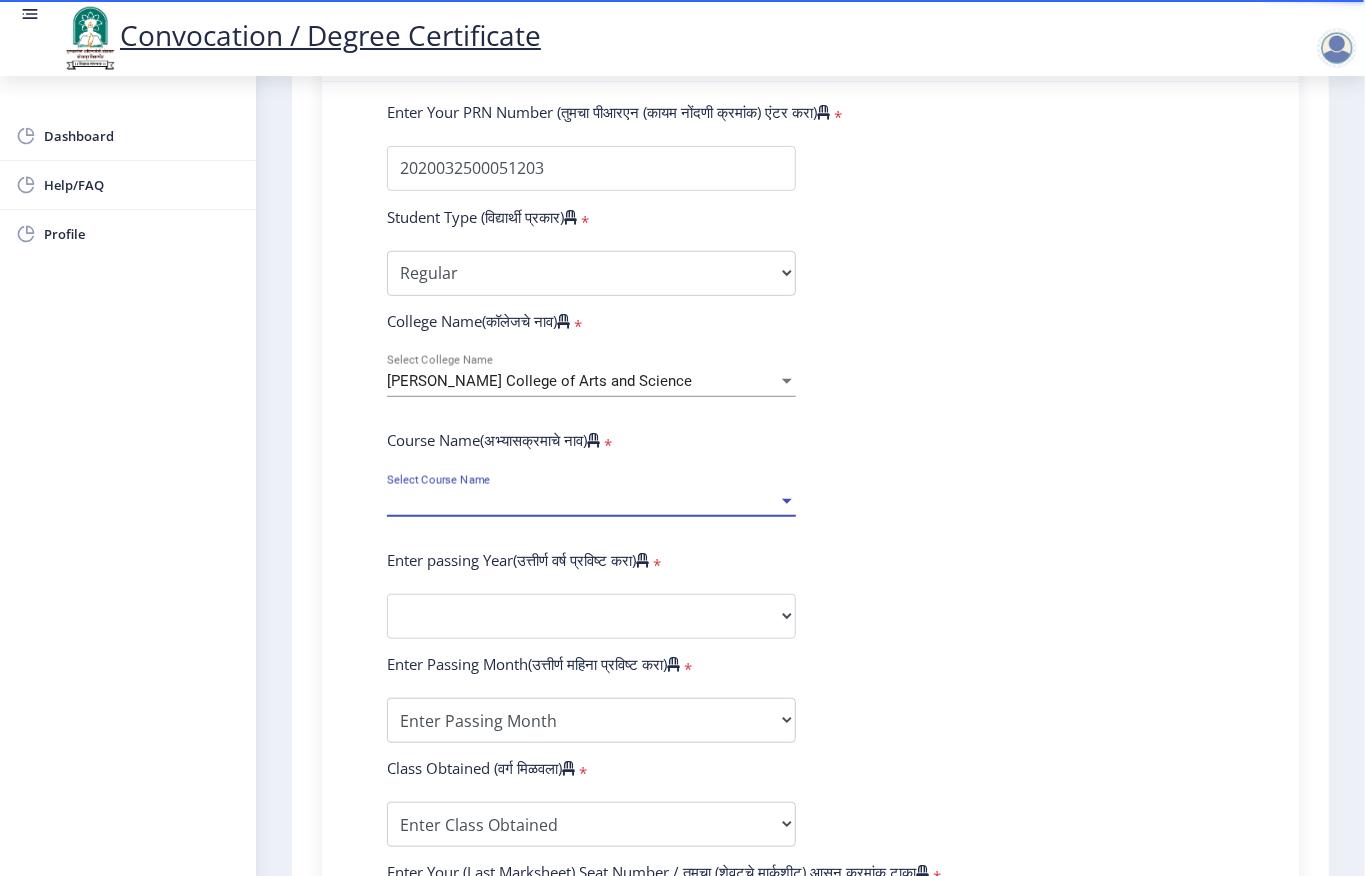 click on "Select Course Name" at bounding box center (582, 501) 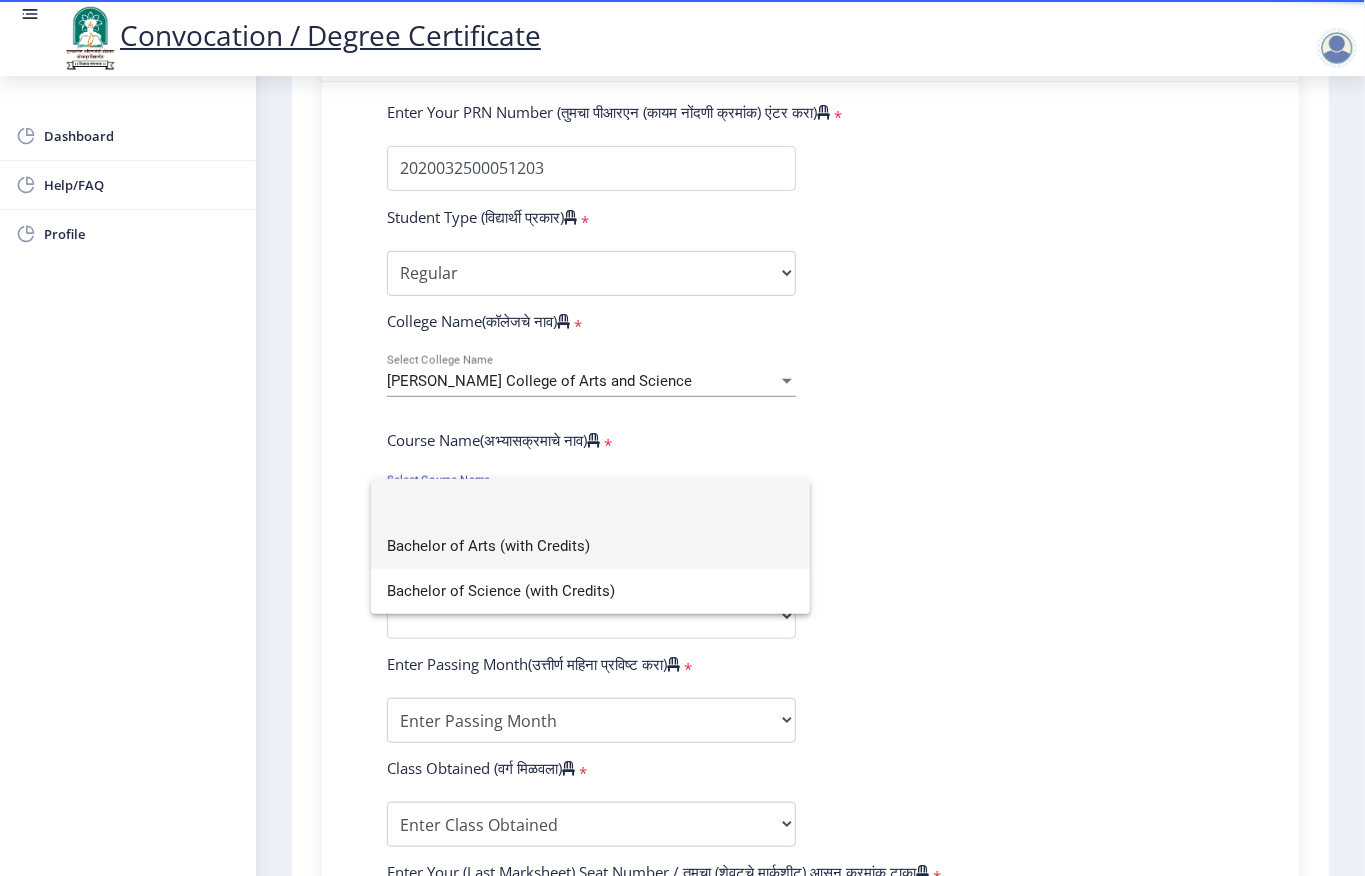 click on "Bachelor of Arts (with Credits)" at bounding box center (590, 546) 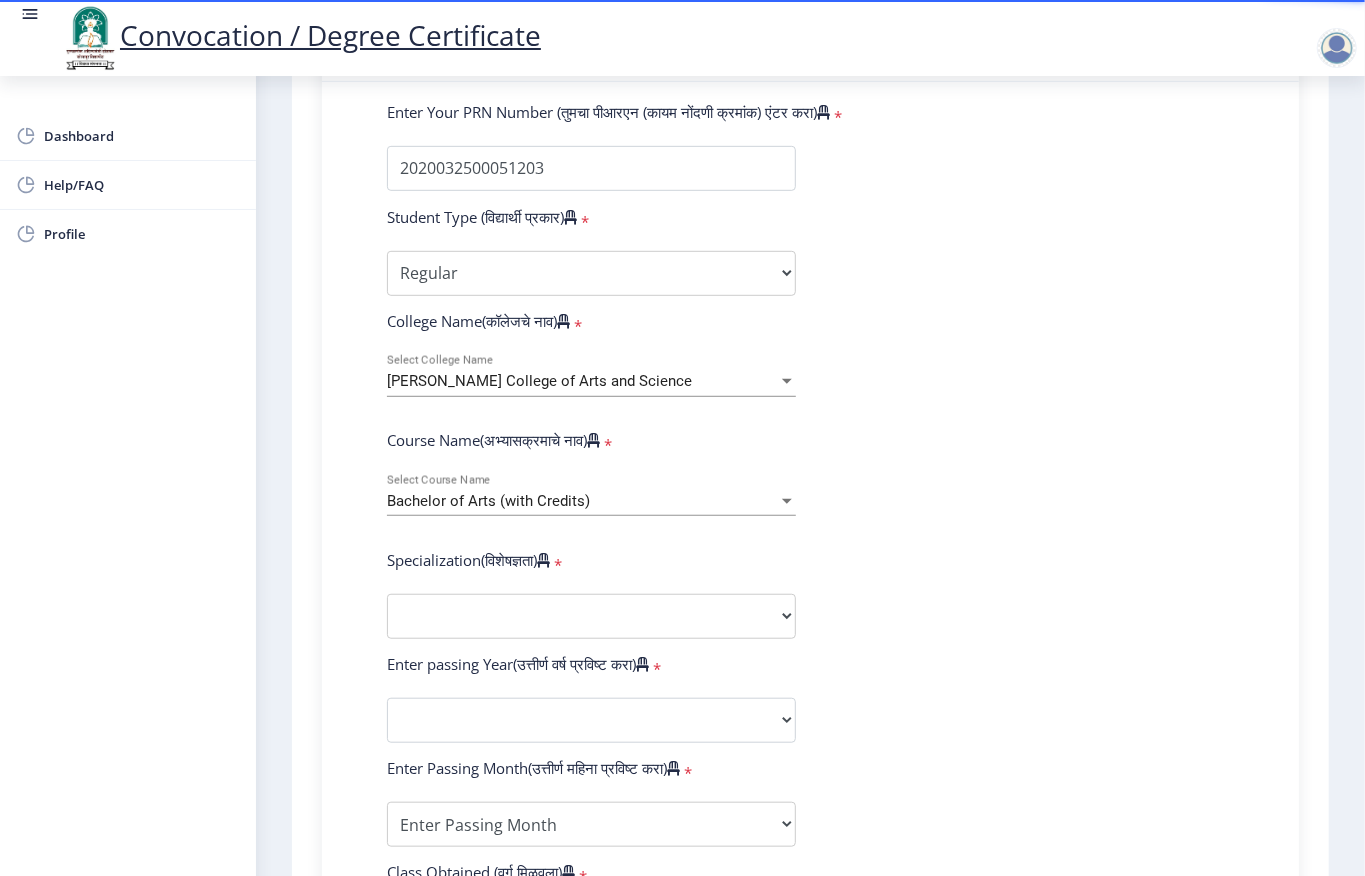 select on "English" 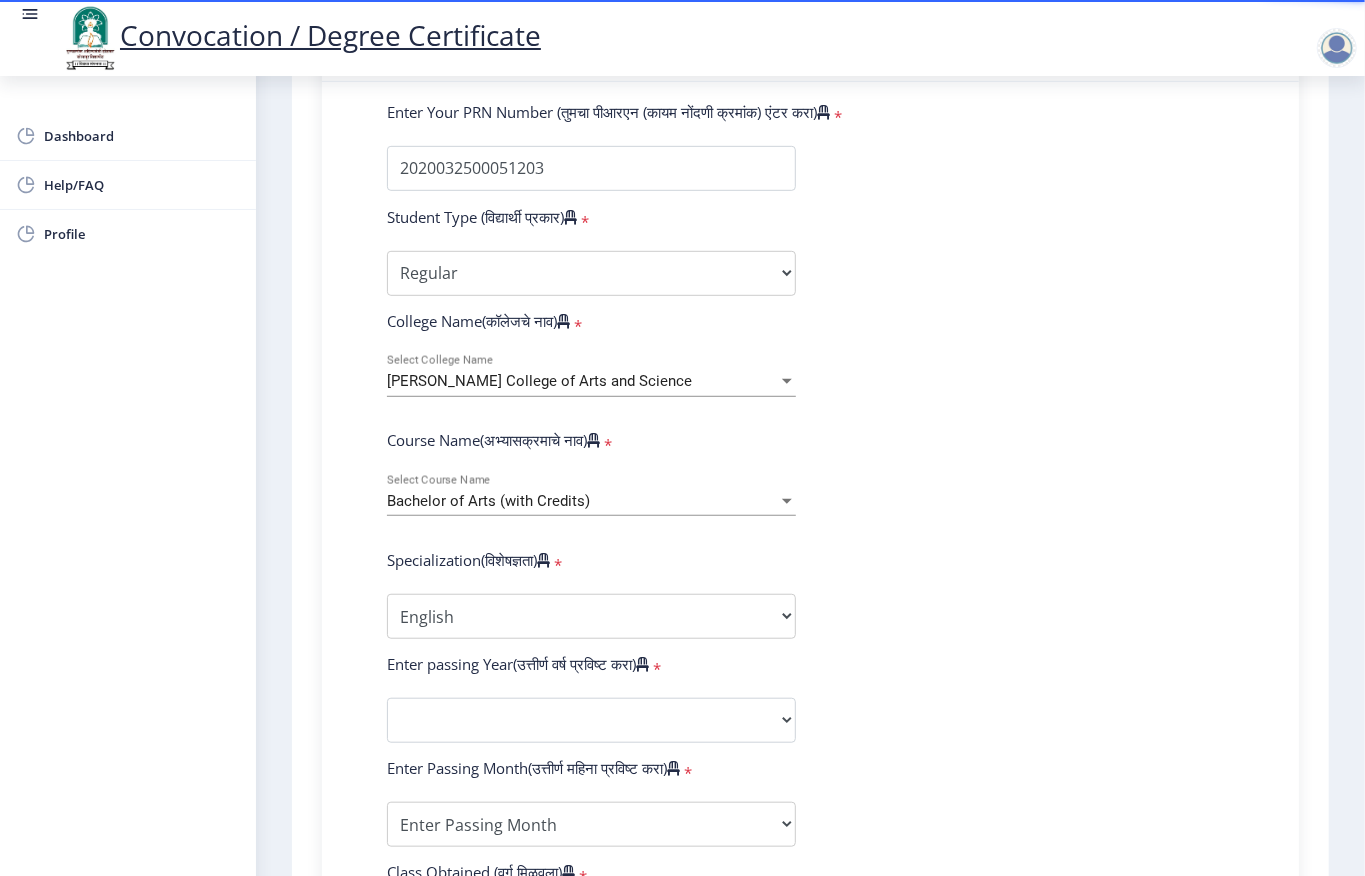 click on "Specialization English Geography Hindi Marathi Music Sanskrit Urdu Ancient Indian History Culture & Archaeology Economics History Physical Education Political Science Psychology Sociology Kannada Philosophy Other" at bounding box center (591, 616) 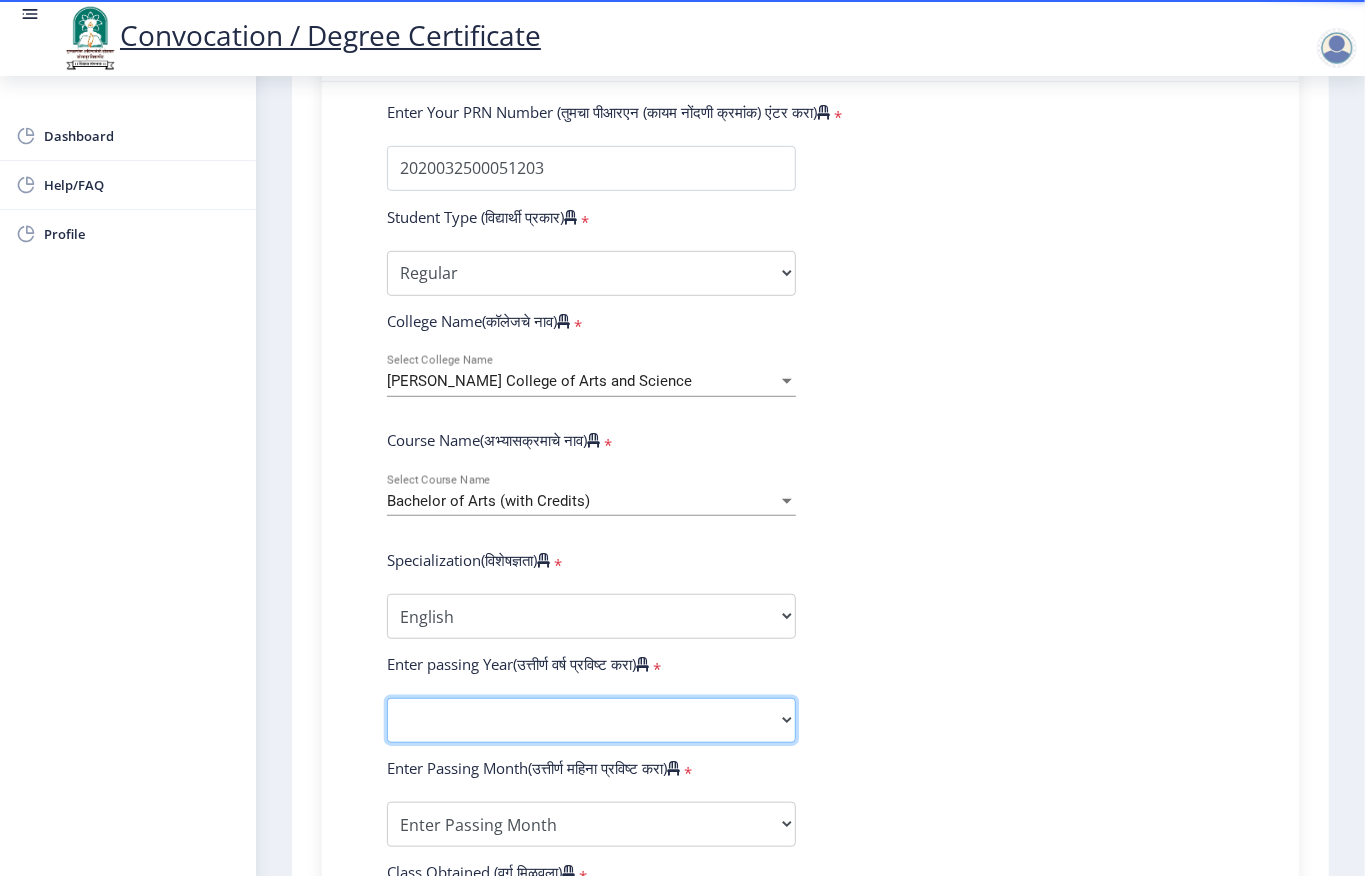 click on "2025   2024   2023   2022   2021   2020   2019   2018   2017   2016   2015   2014   2013   2012   2011   2010   2009   2008   2007   2006   2005   2004   2003   2002   2001   2000   1999   1998   1997   1996   1995   1994   1993   1992   1991   1990   1989   1988   1987   1986   1985   1984   1983   1982   1981   1980   1979   1978   1977   1976" 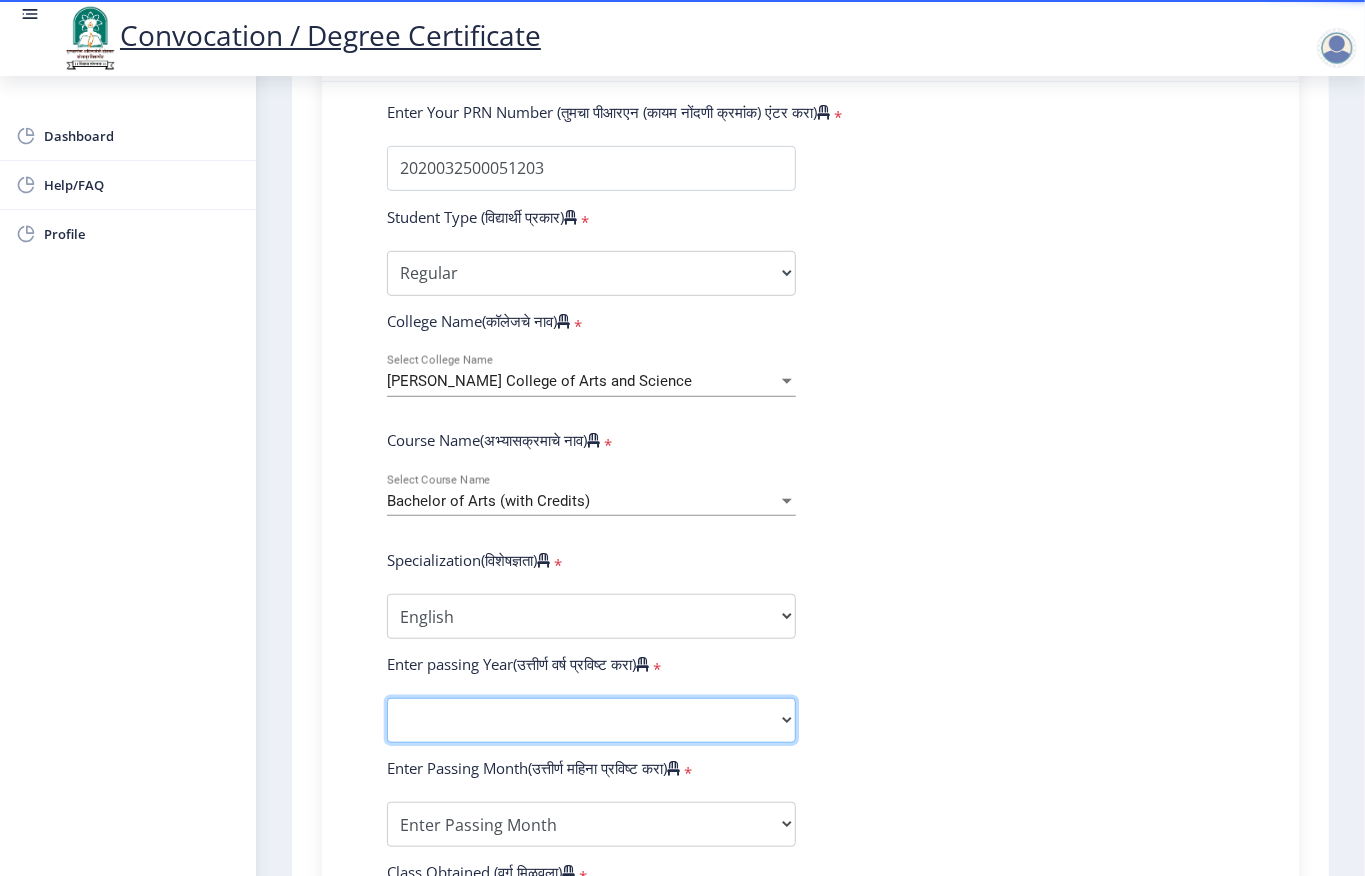 select on "2023" 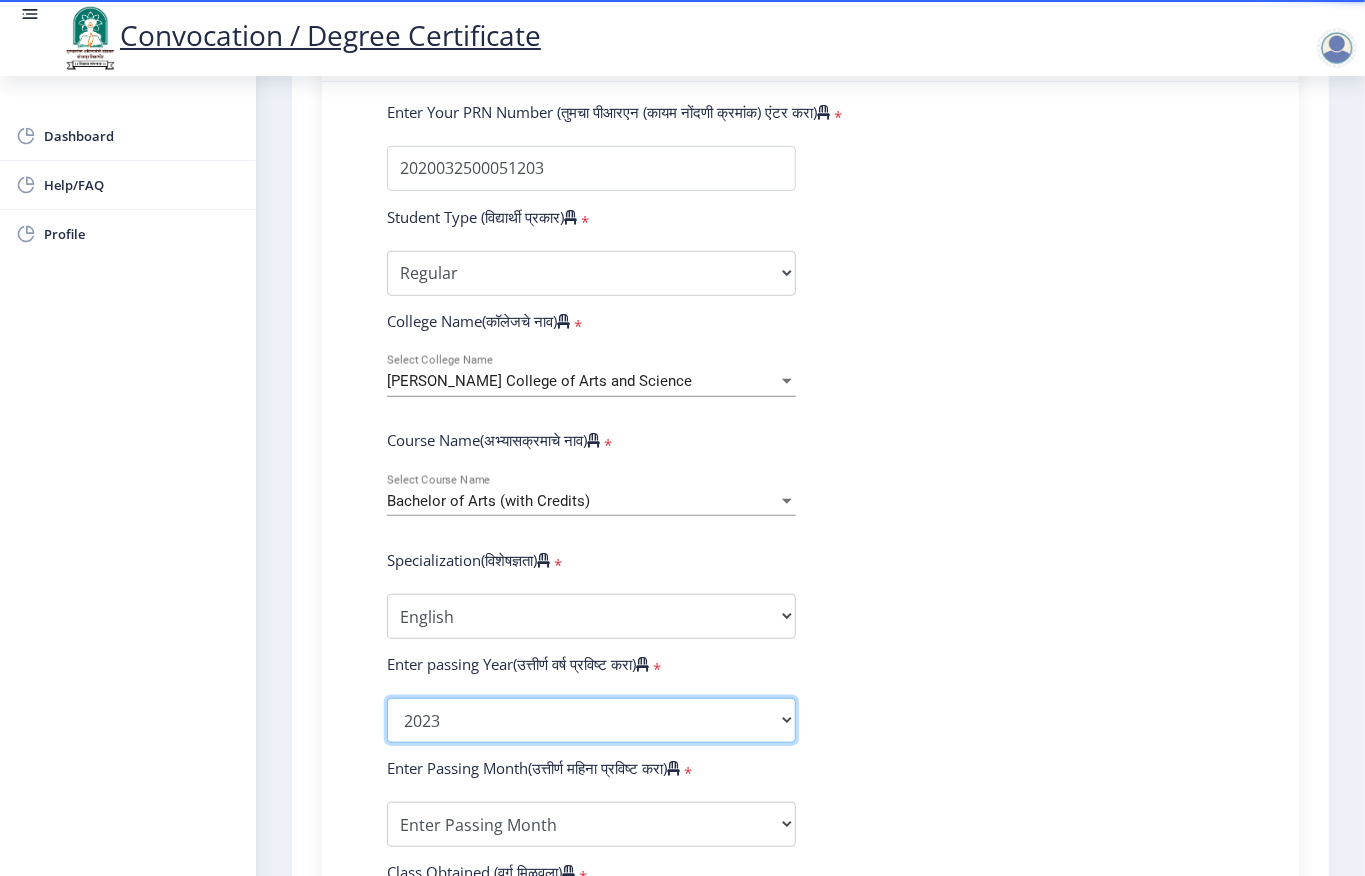 click on "2025   2024   2023   2022   2021   2020   2019   2018   2017   2016   2015   2014   2013   2012   2011   2010   2009   2008   2007   2006   2005   2004   2003   2002   2001   2000   1999   1998   1997   1996   1995   1994   1993   1992   1991   1990   1989   1988   1987   1986   1985   1984   1983   1982   1981   1980   1979   1978   1977   1976" 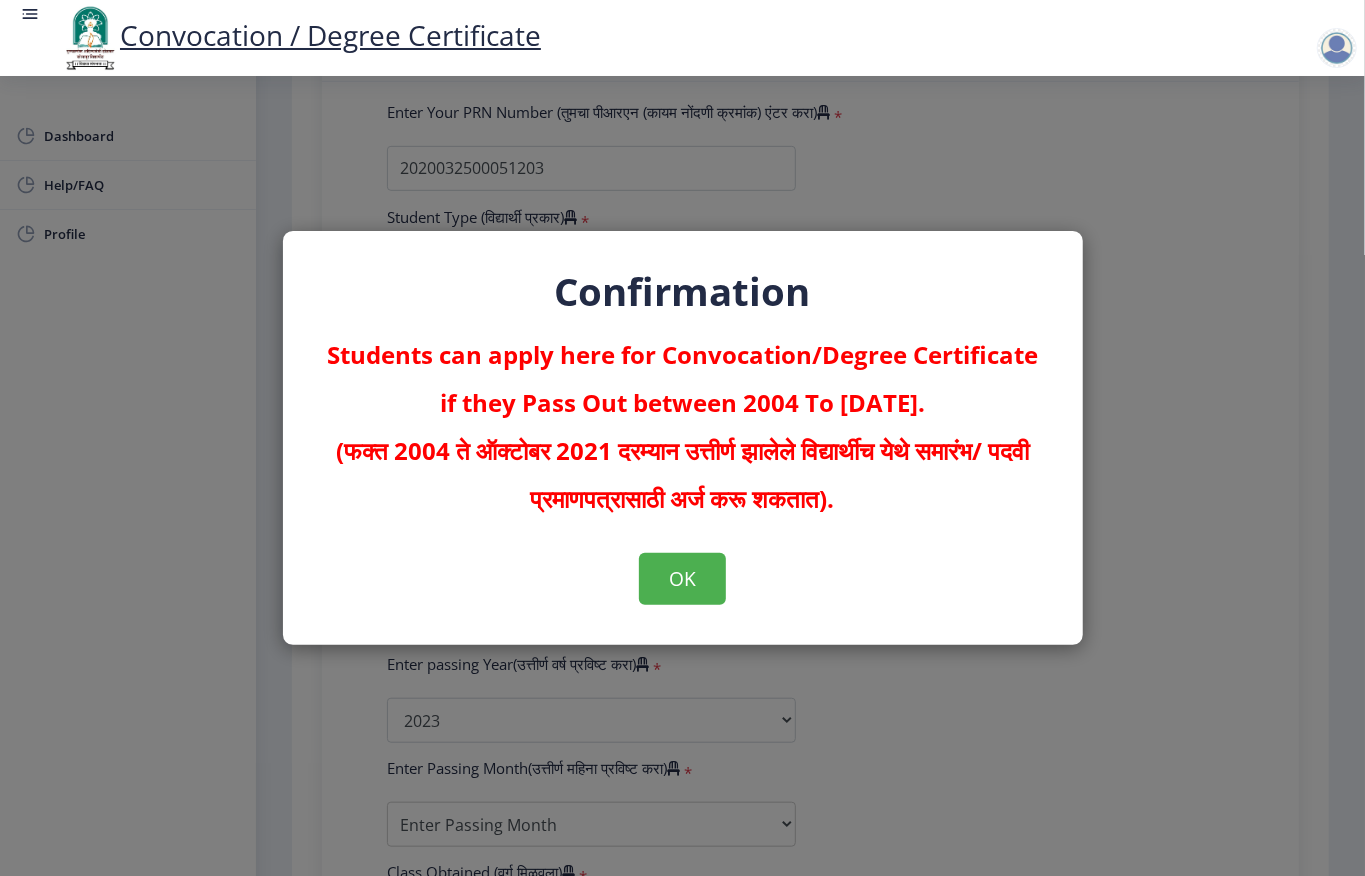click on "Confirmation  Students can apply here for Convocation/Degree Certificate if they Pass Out between 2004 To [DATE].   (फक्त 2004 ते [DATE] दरम्यान उत्तीर्ण झालेले विद्यार्थीच येथे समारंभ/ पदवी प्रमाणपत्रासाठी अर्ज करू शकतात).  OK" 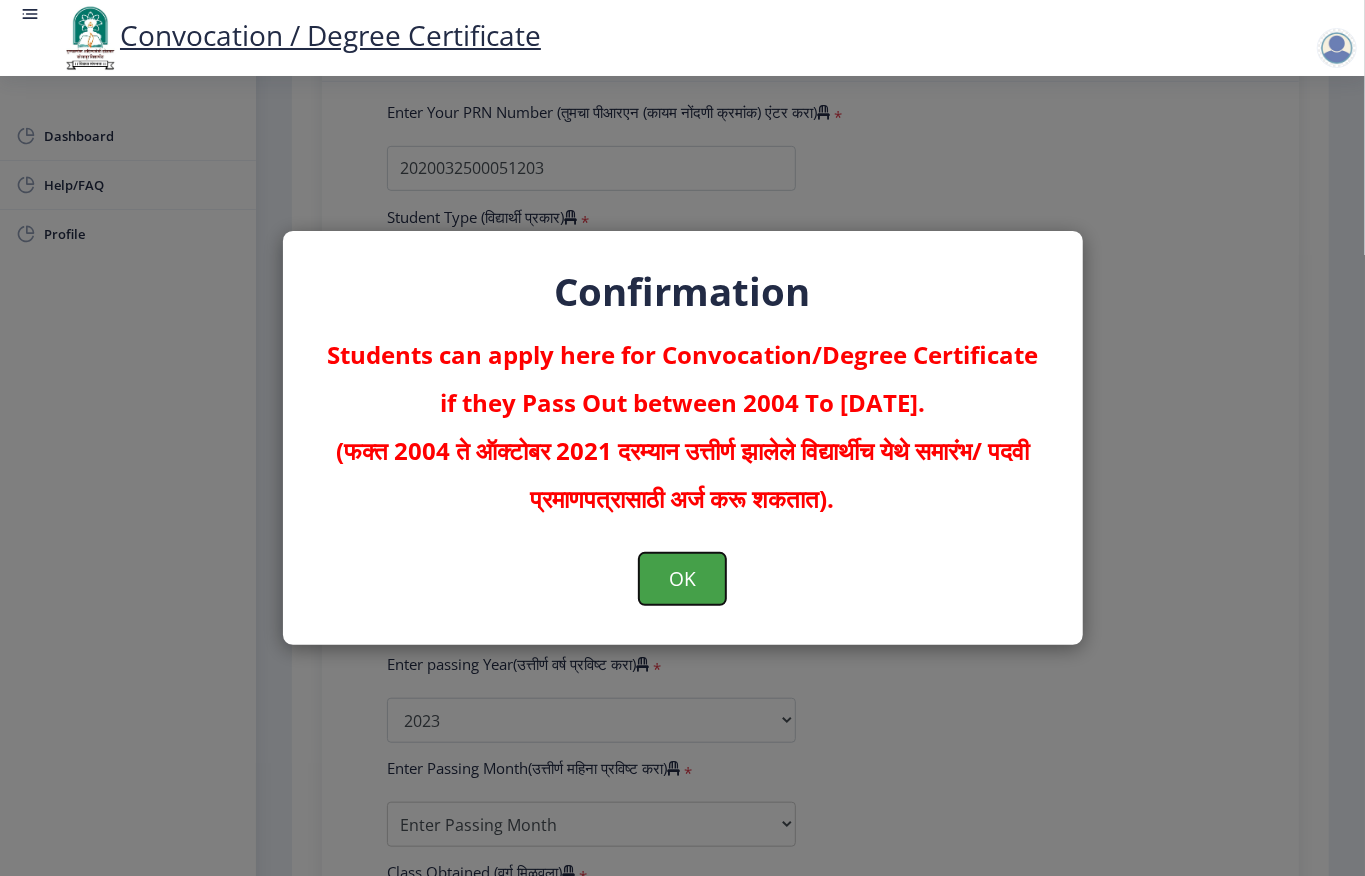 click on "OK" 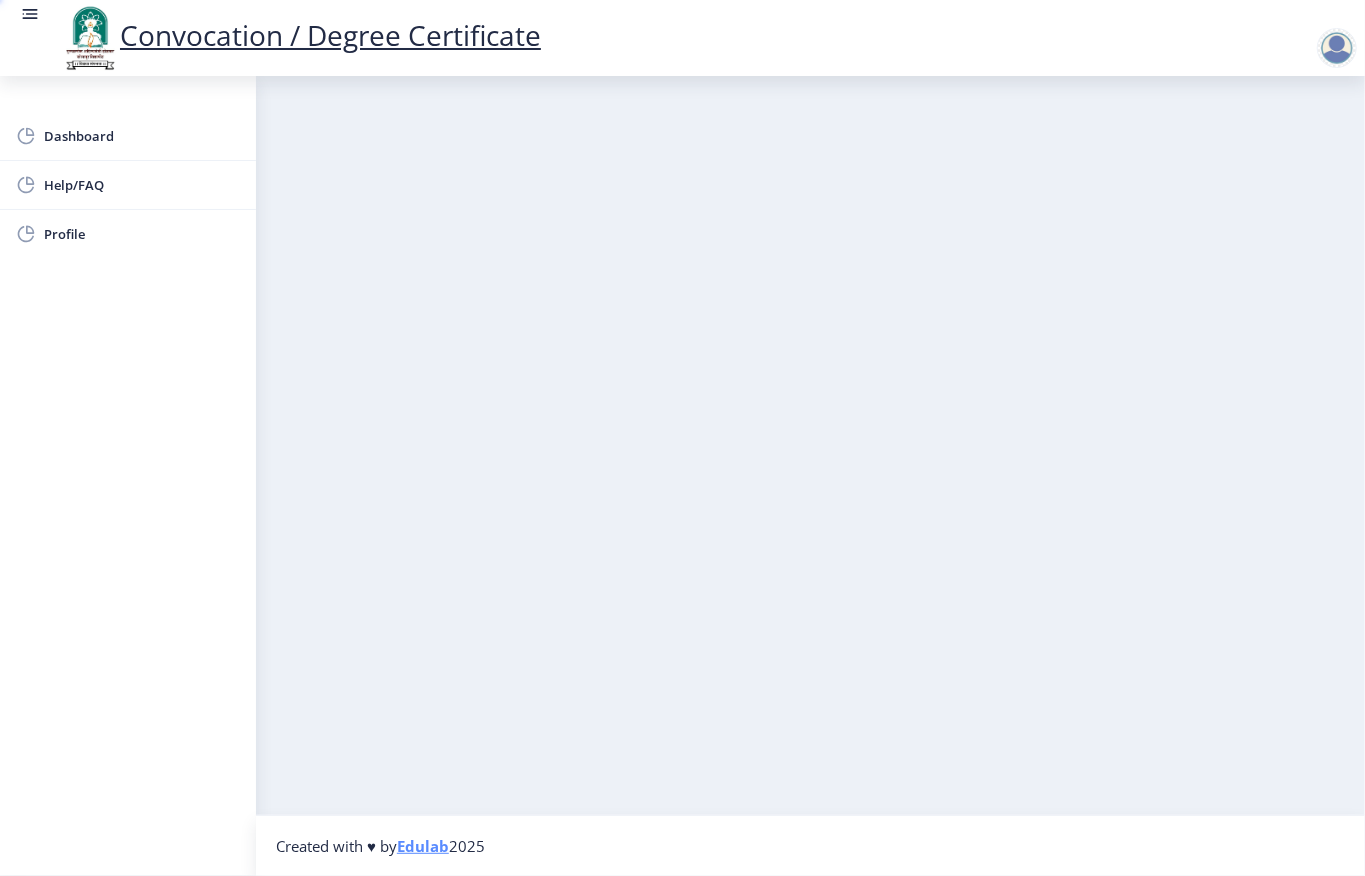 scroll, scrollTop: 0, scrollLeft: 0, axis: both 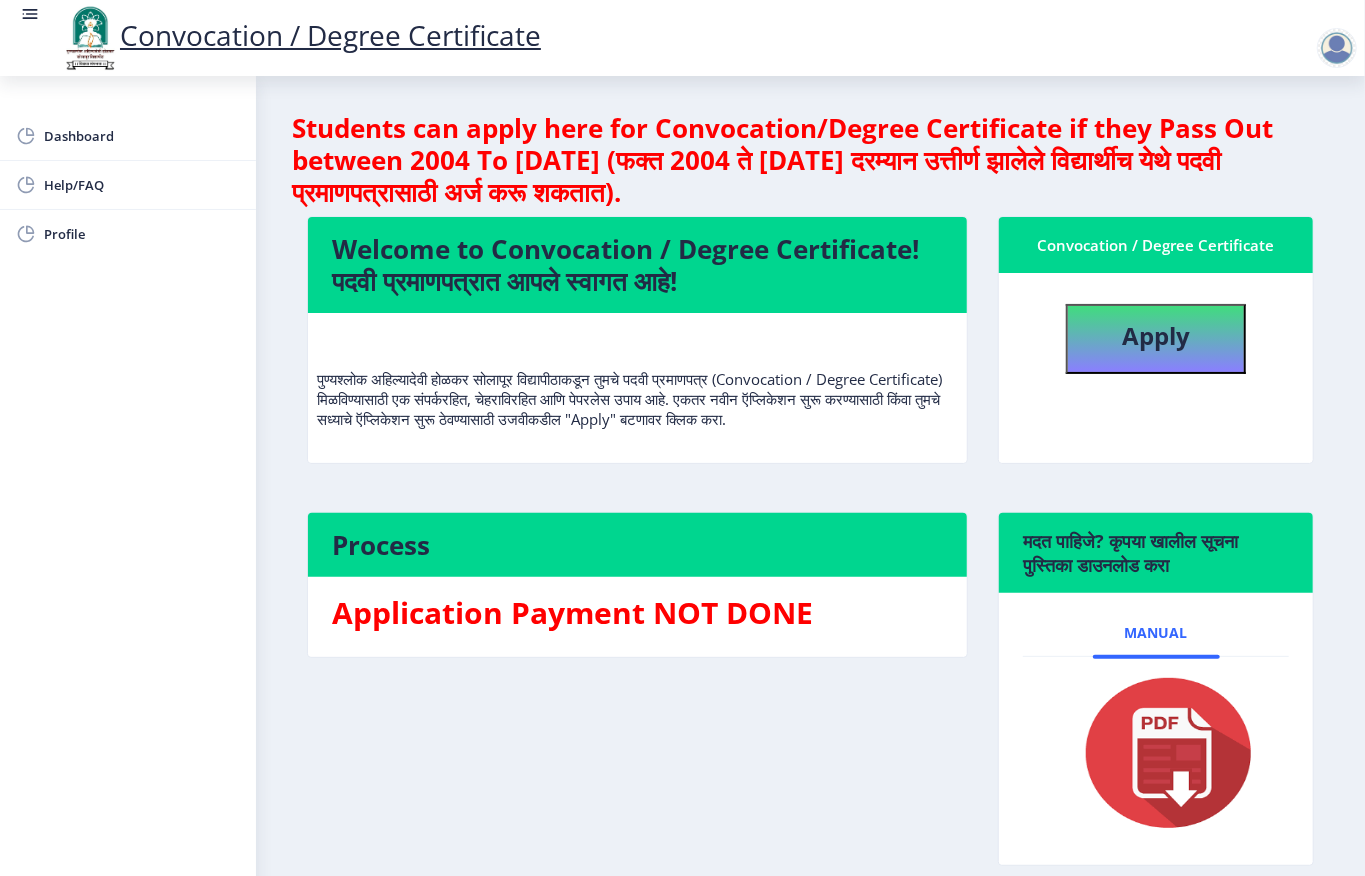 click 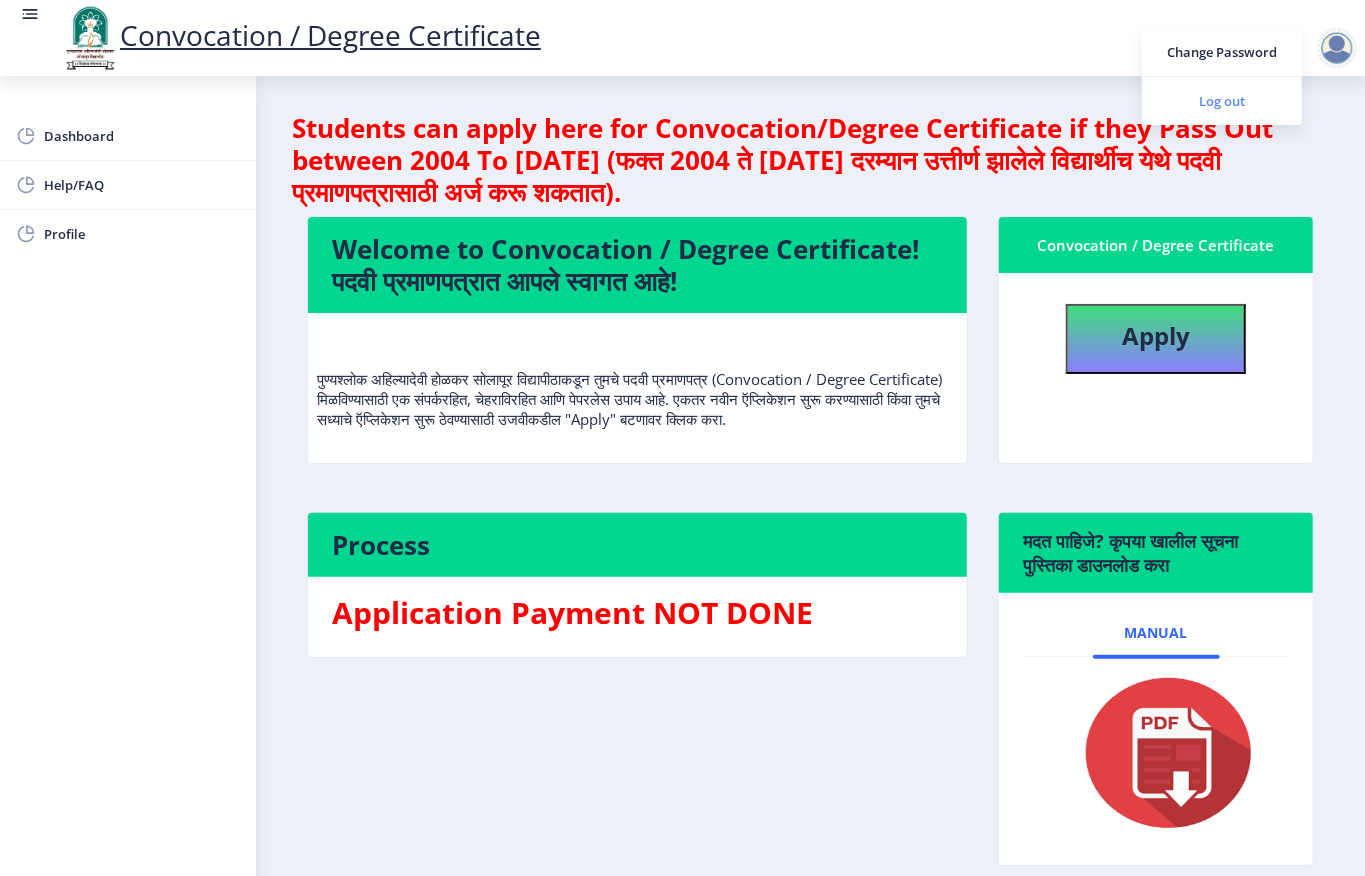 click on "Log out" at bounding box center (1222, 101) 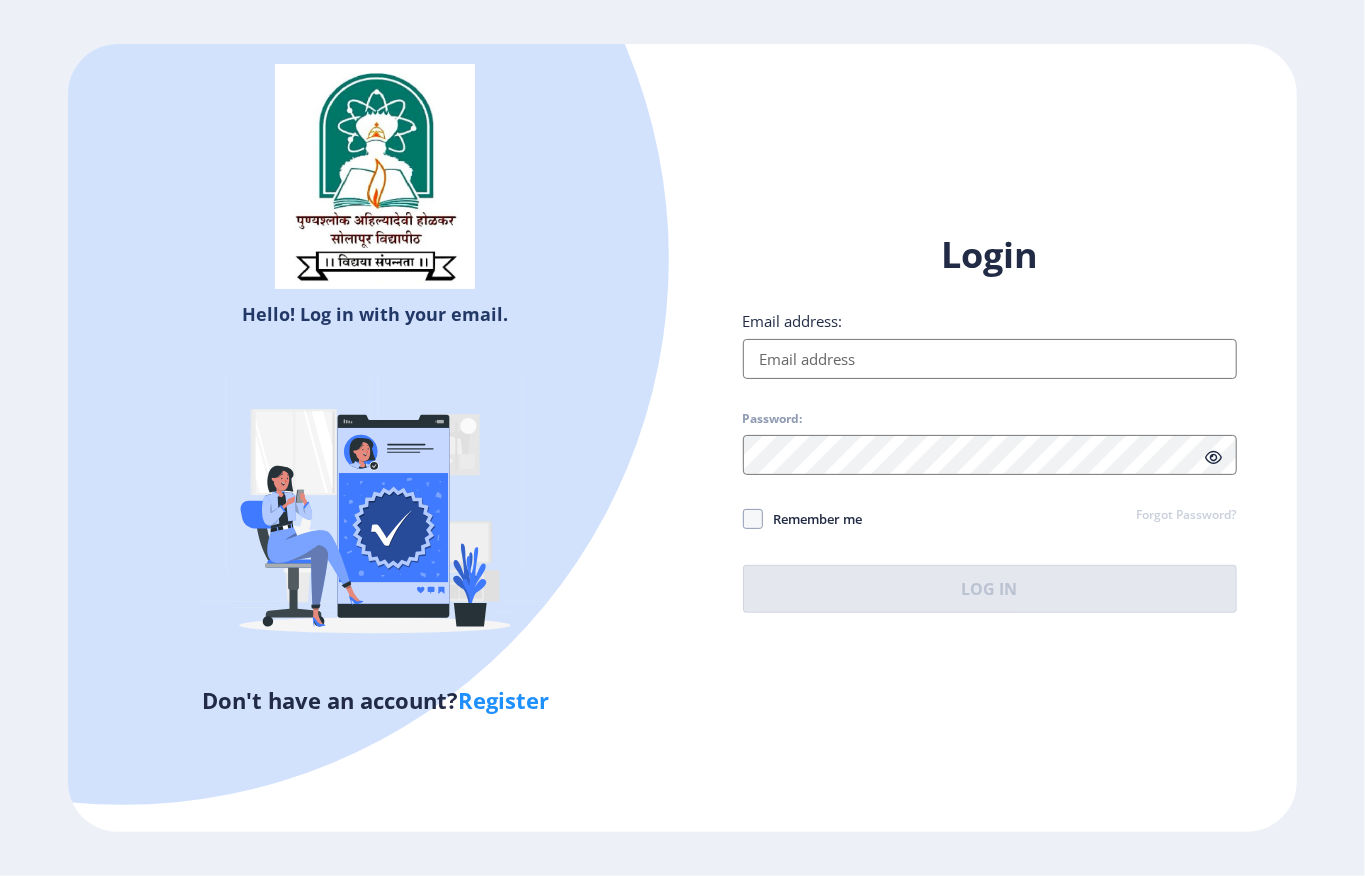 click on "Email address:" at bounding box center [990, 359] 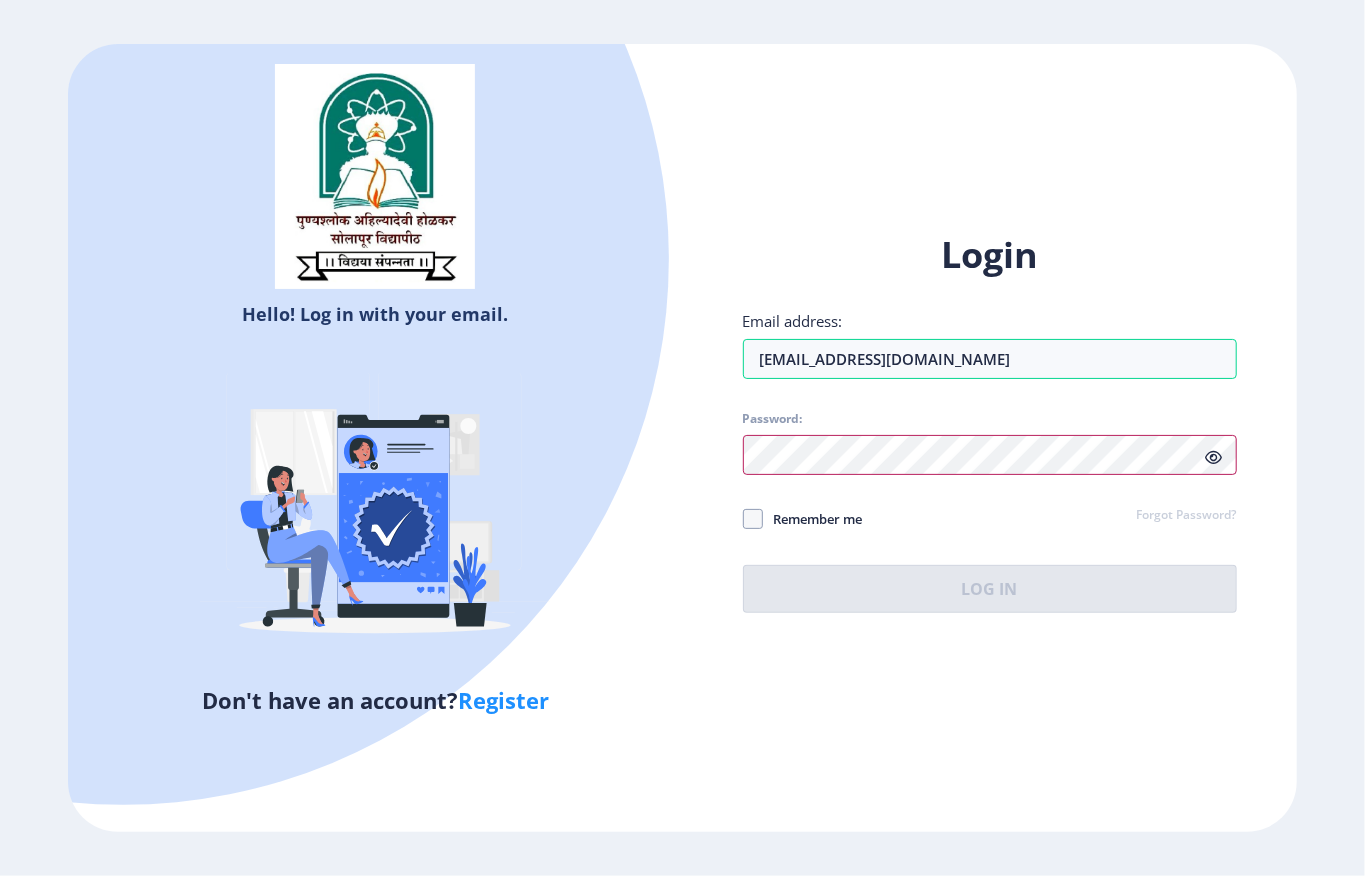 click on "Hello! Log in with your email. Don't have an account?  Register Login Email address: [EMAIL_ADDRESS][DOMAIN_NAME] Password: Remember me Forgot Password?  Log In   Don't have an account?  Register" 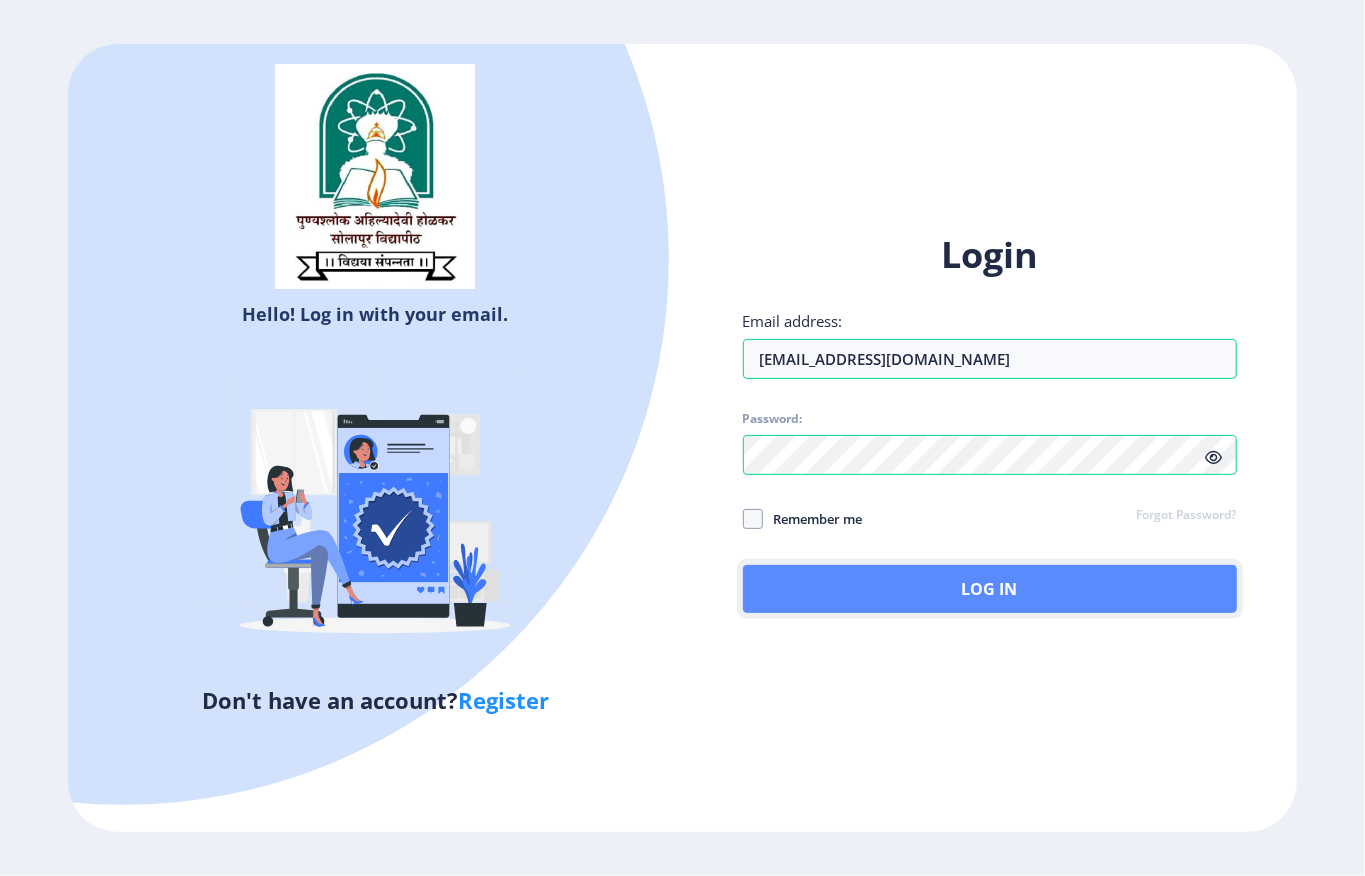 click on "Log In" 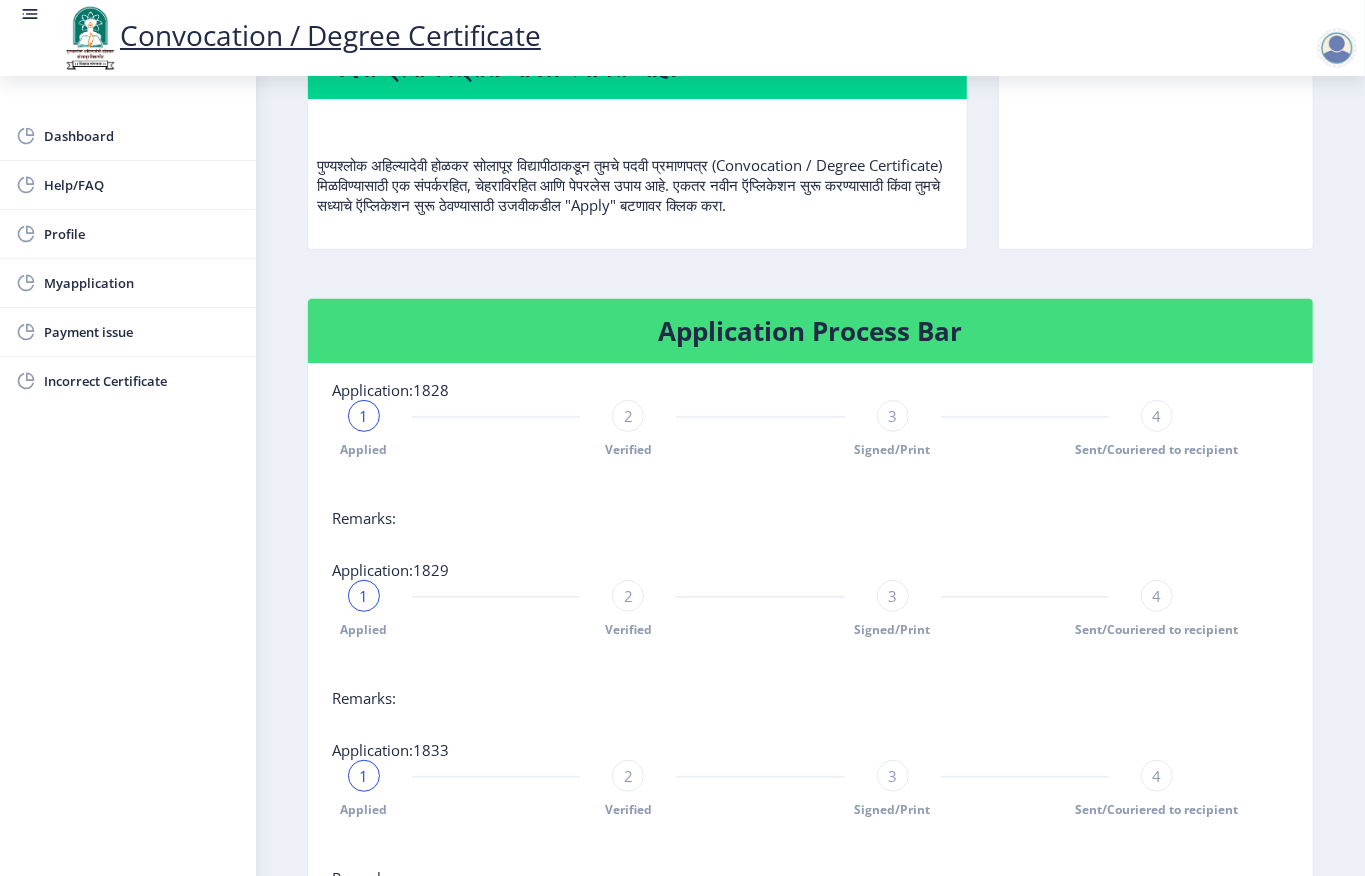 scroll, scrollTop: 66, scrollLeft: 0, axis: vertical 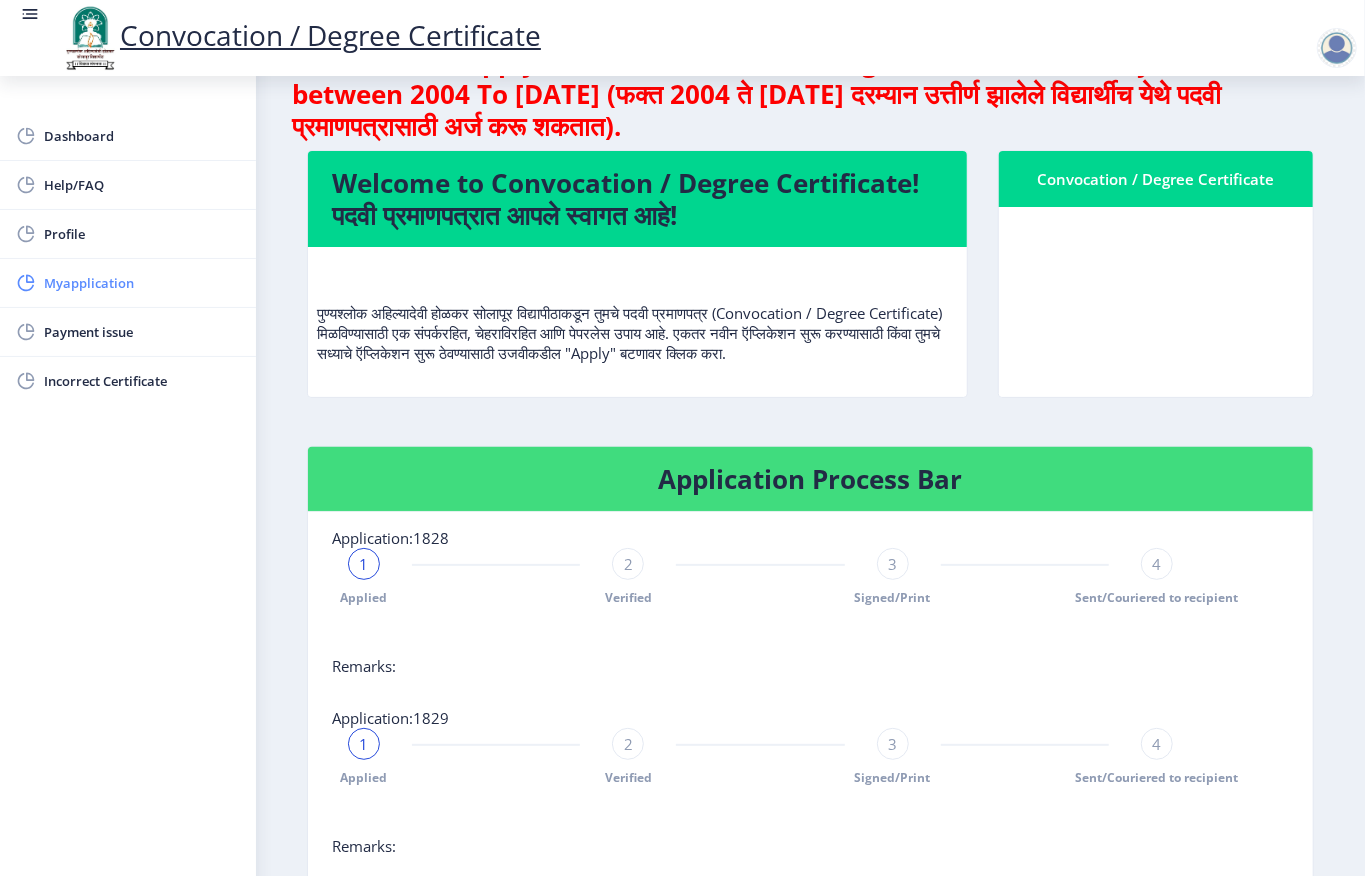 click on "Myapplication" 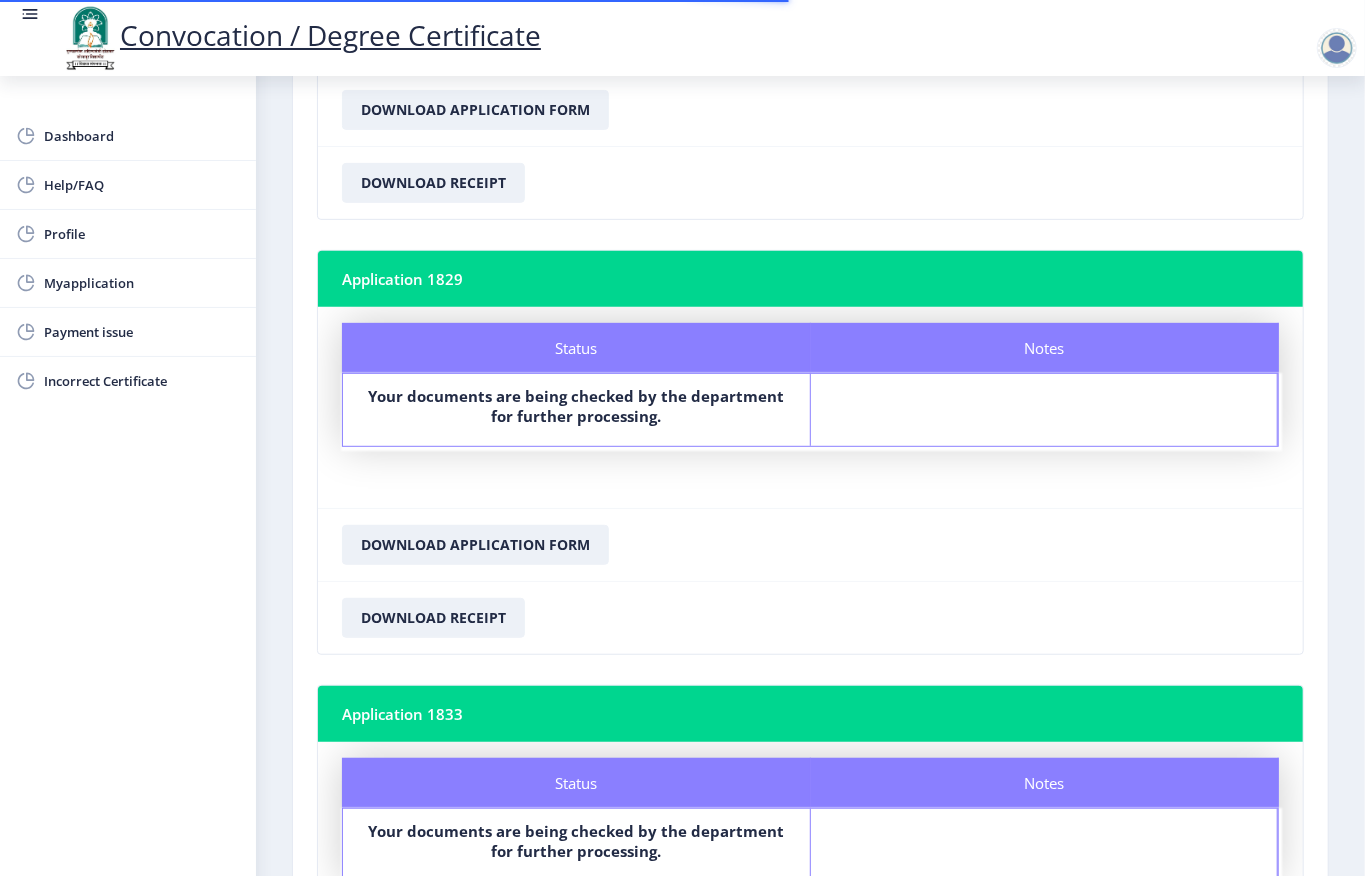 scroll, scrollTop: 761, scrollLeft: 0, axis: vertical 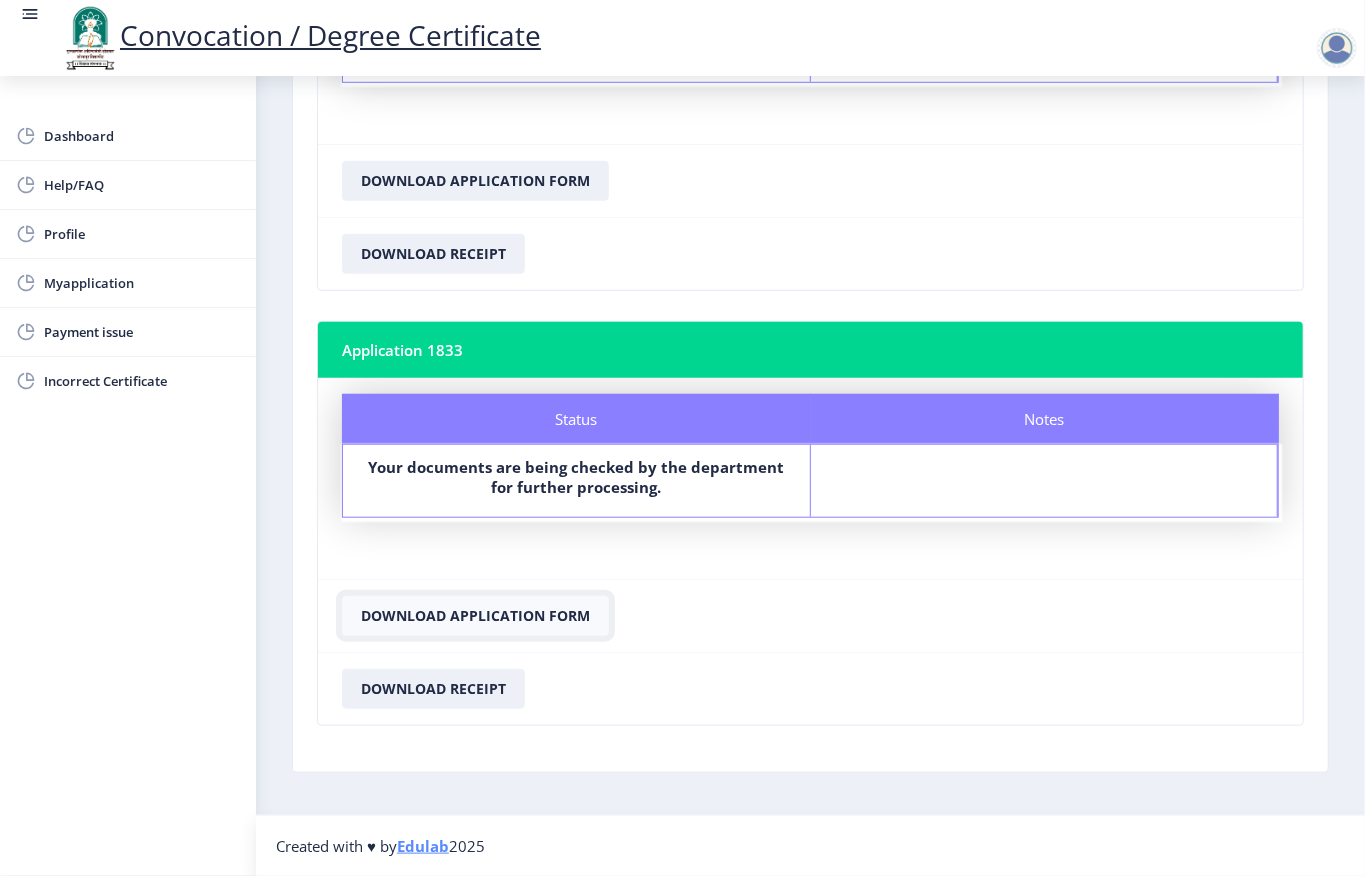 click on "Download Application Form" 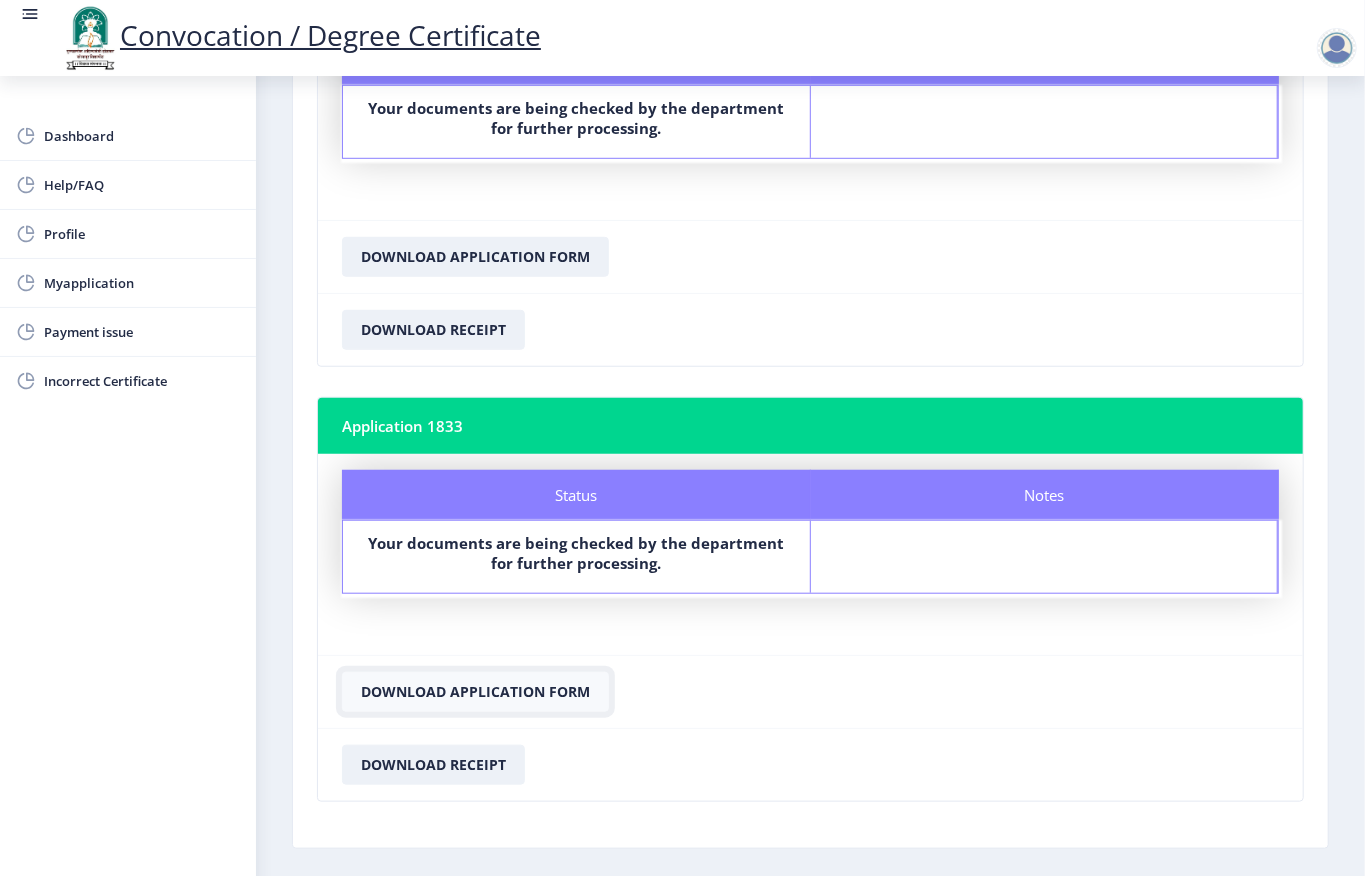 scroll, scrollTop: 628, scrollLeft: 0, axis: vertical 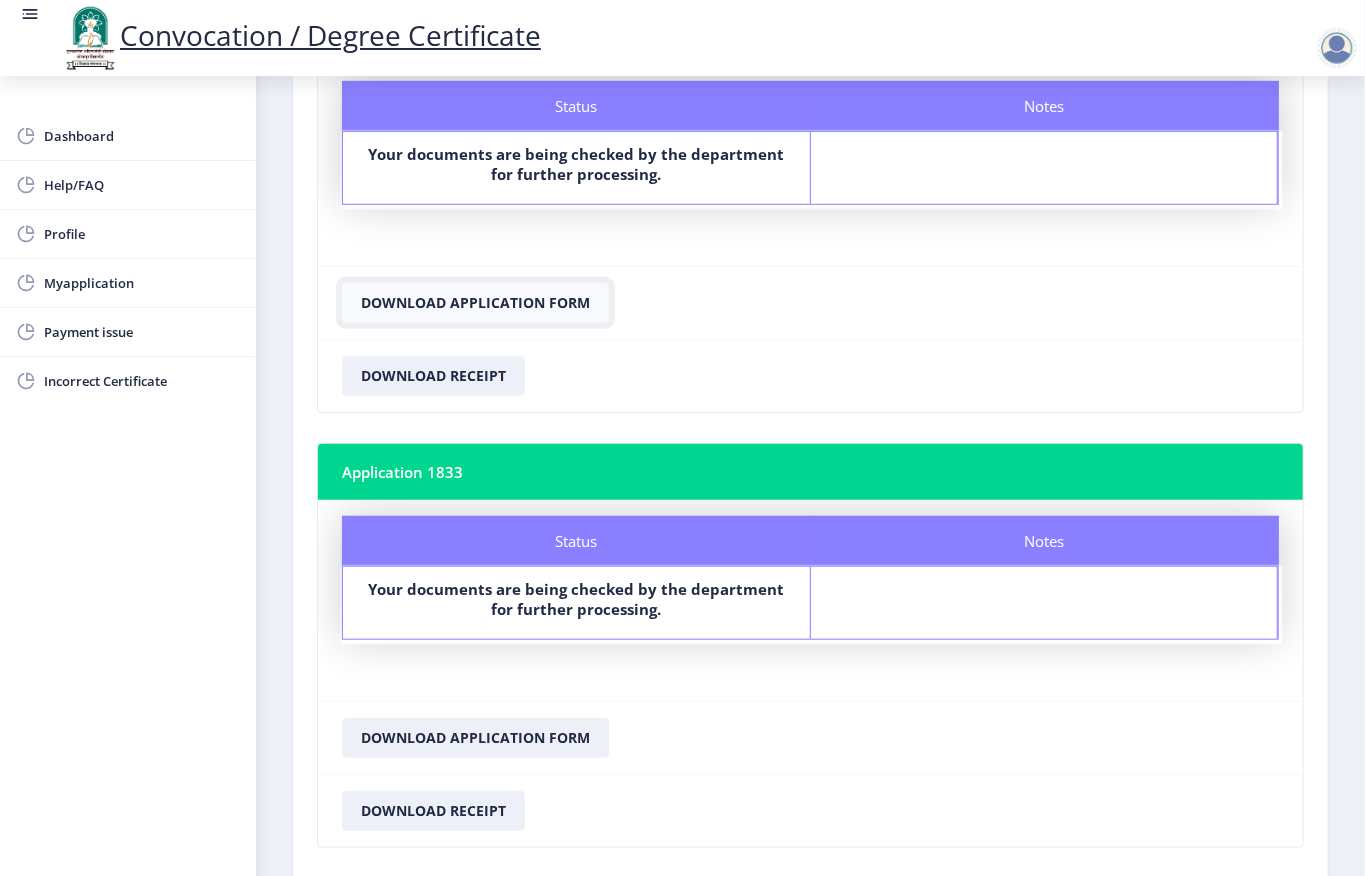 click on "Download Application Form" 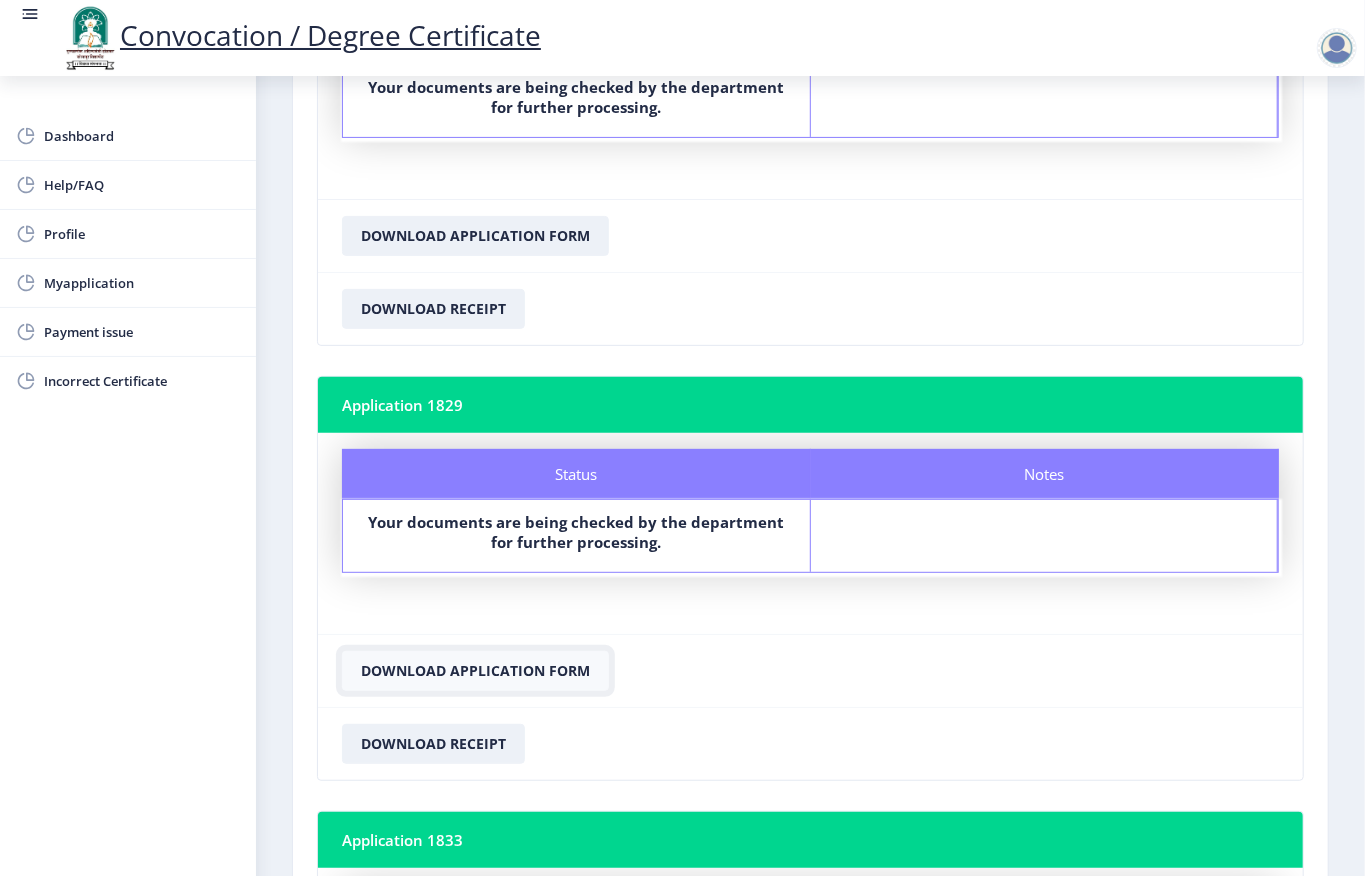 scroll, scrollTop: 228, scrollLeft: 0, axis: vertical 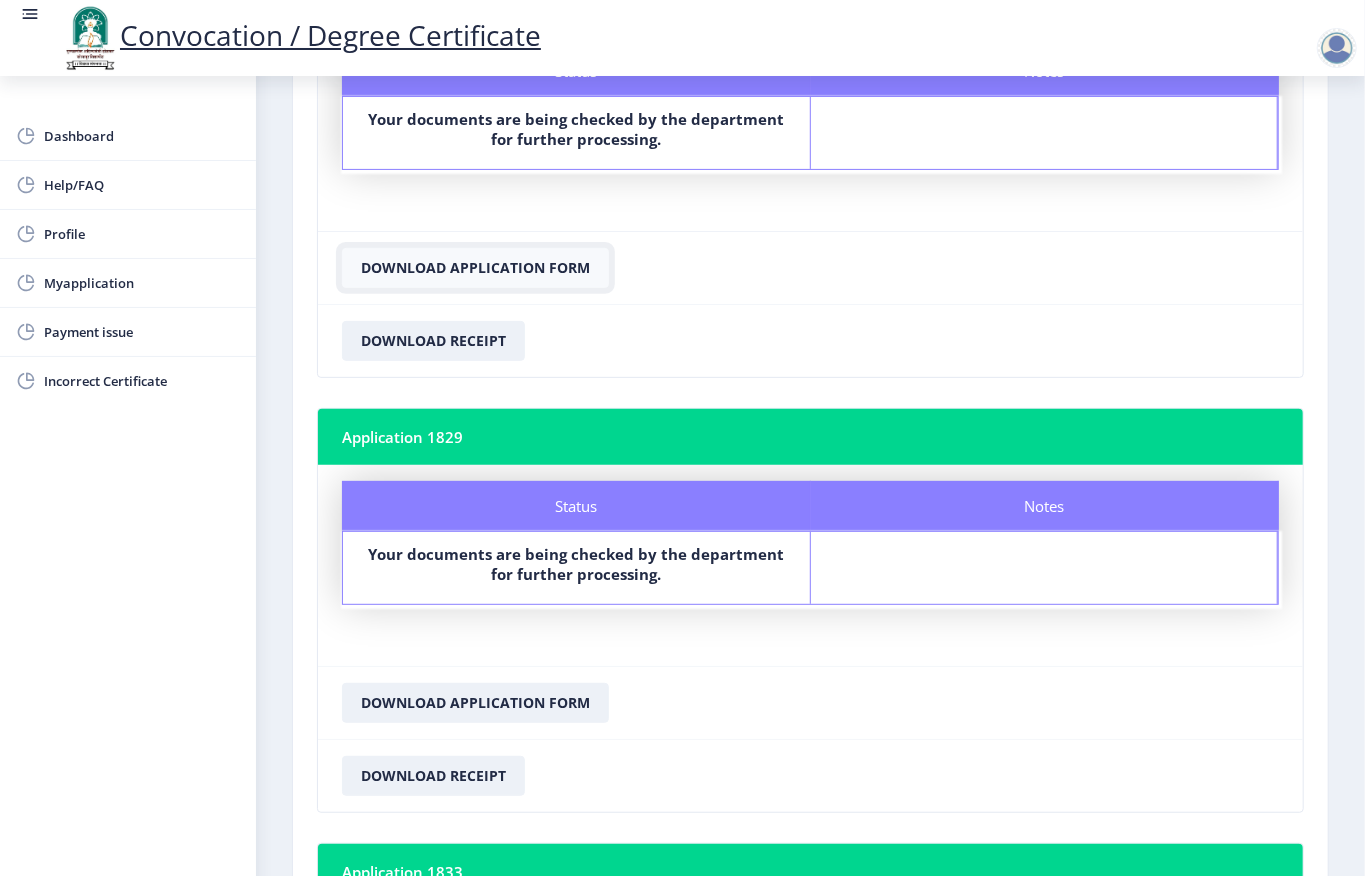 click on "Download Application Form" 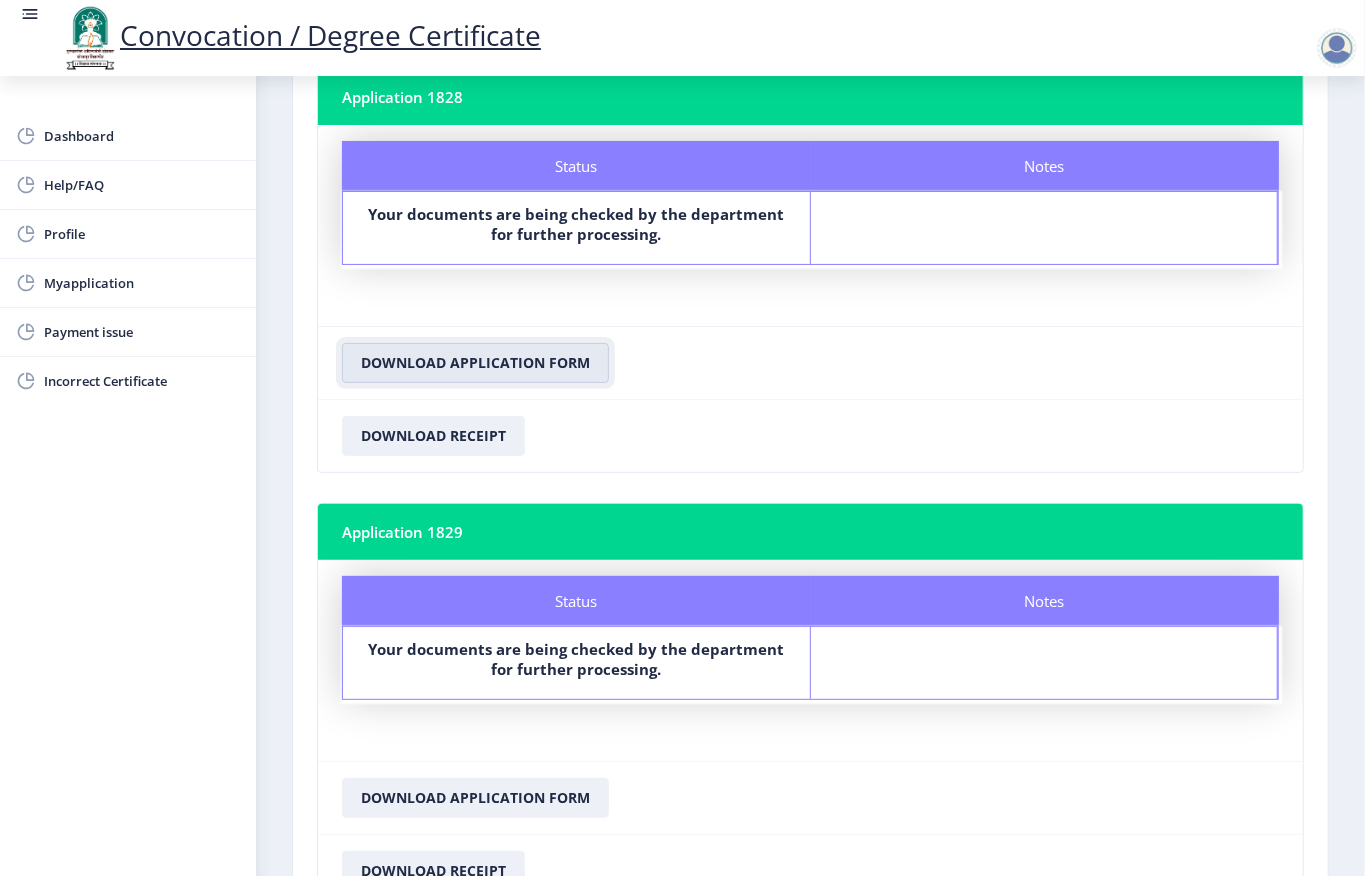 scroll, scrollTop: 761, scrollLeft: 0, axis: vertical 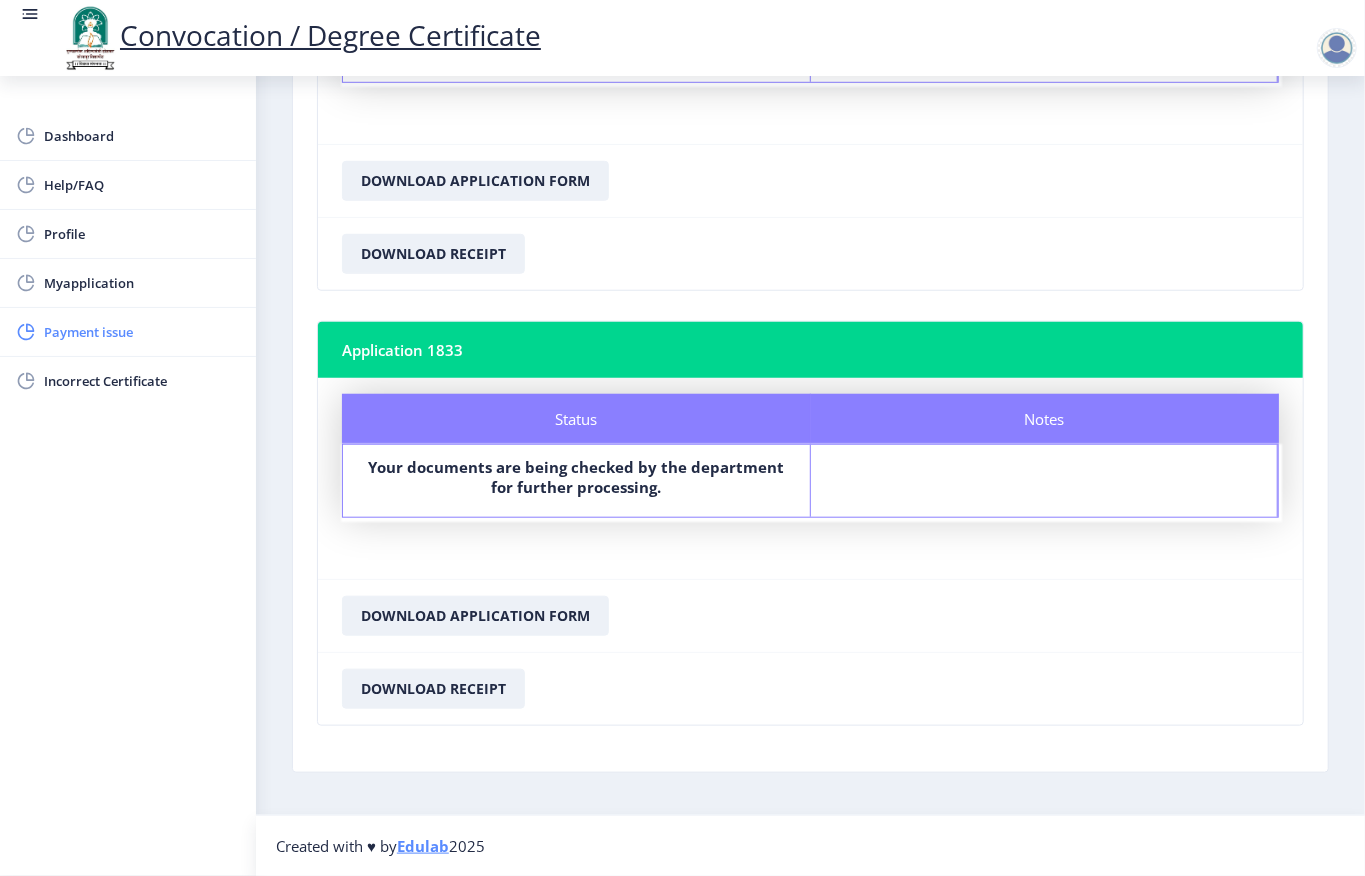 click on "Payment issue" 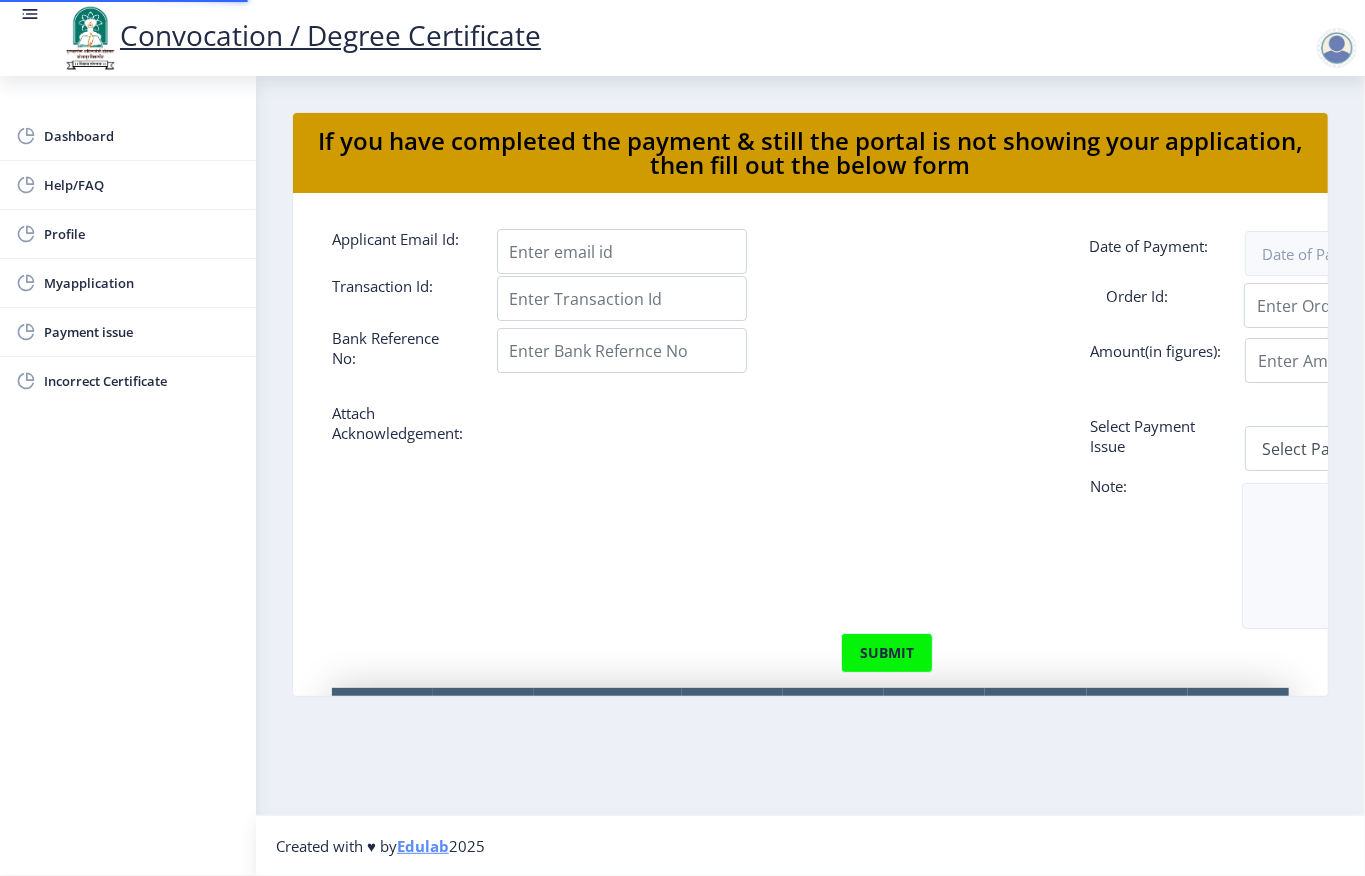 scroll, scrollTop: 0, scrollLeft: 0, axis: both 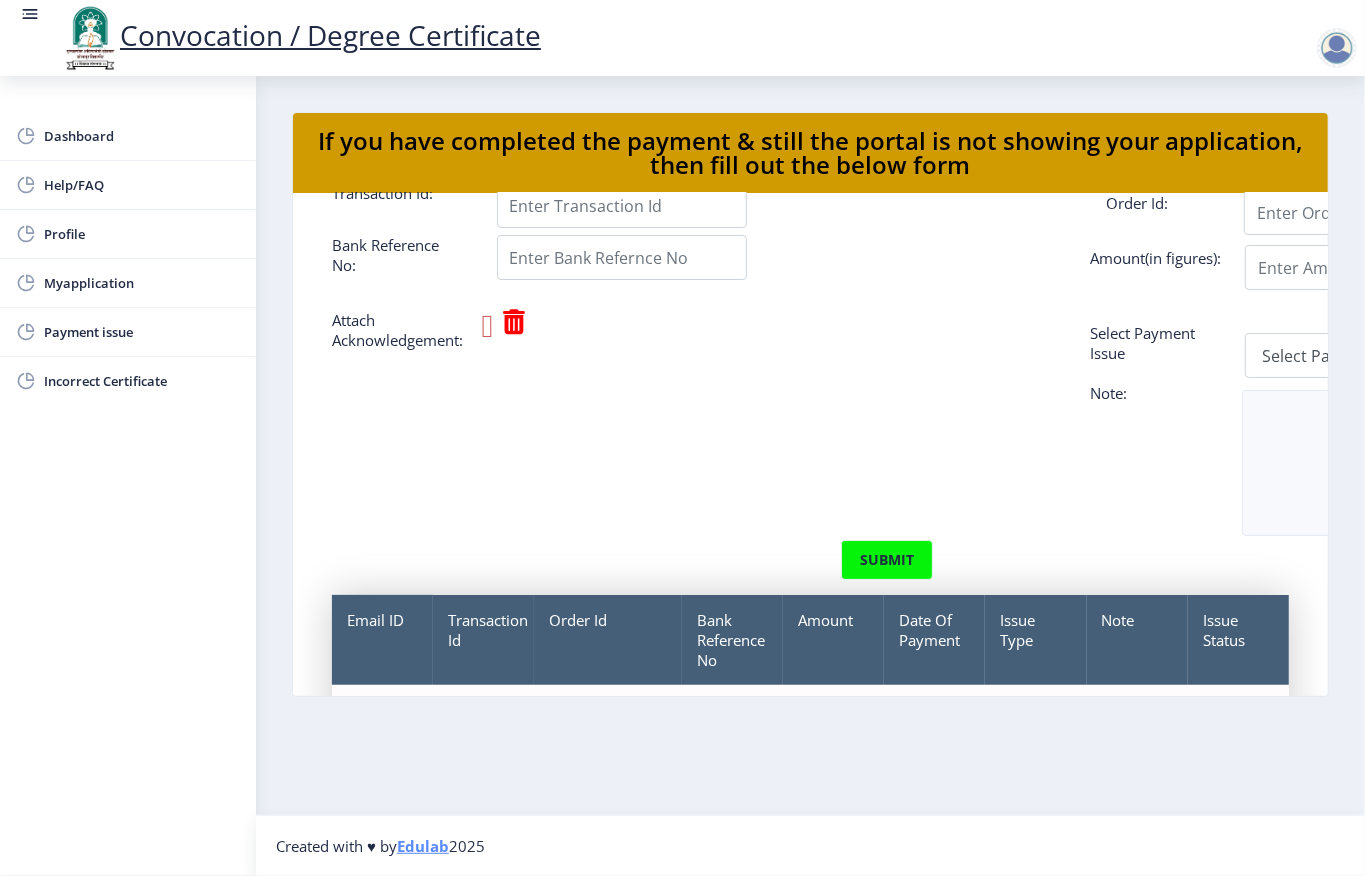 click at bounding box center (488, 326) 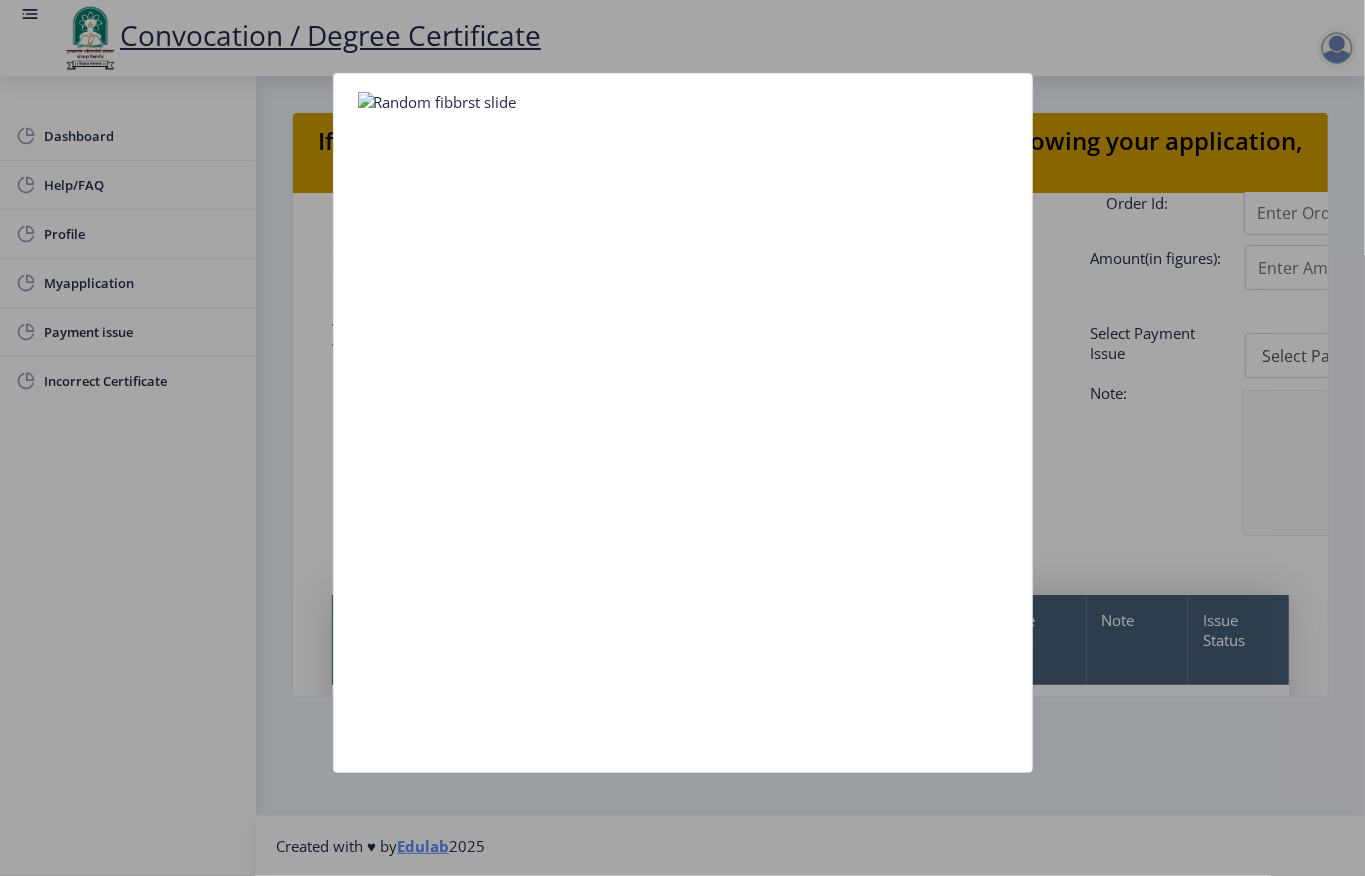 click 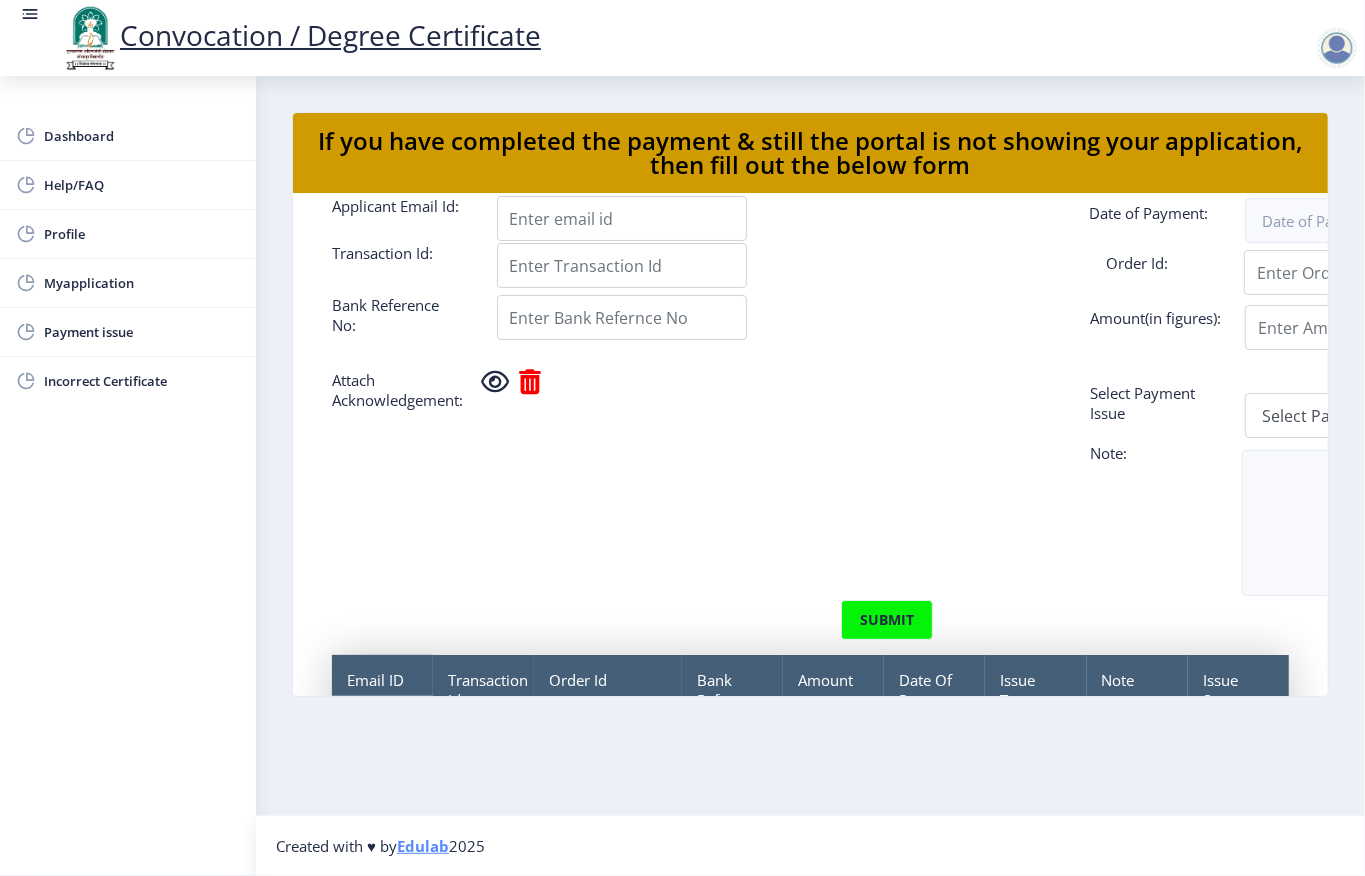 scroll, scrollTop: 0, scrollLeft: 0, axis: both 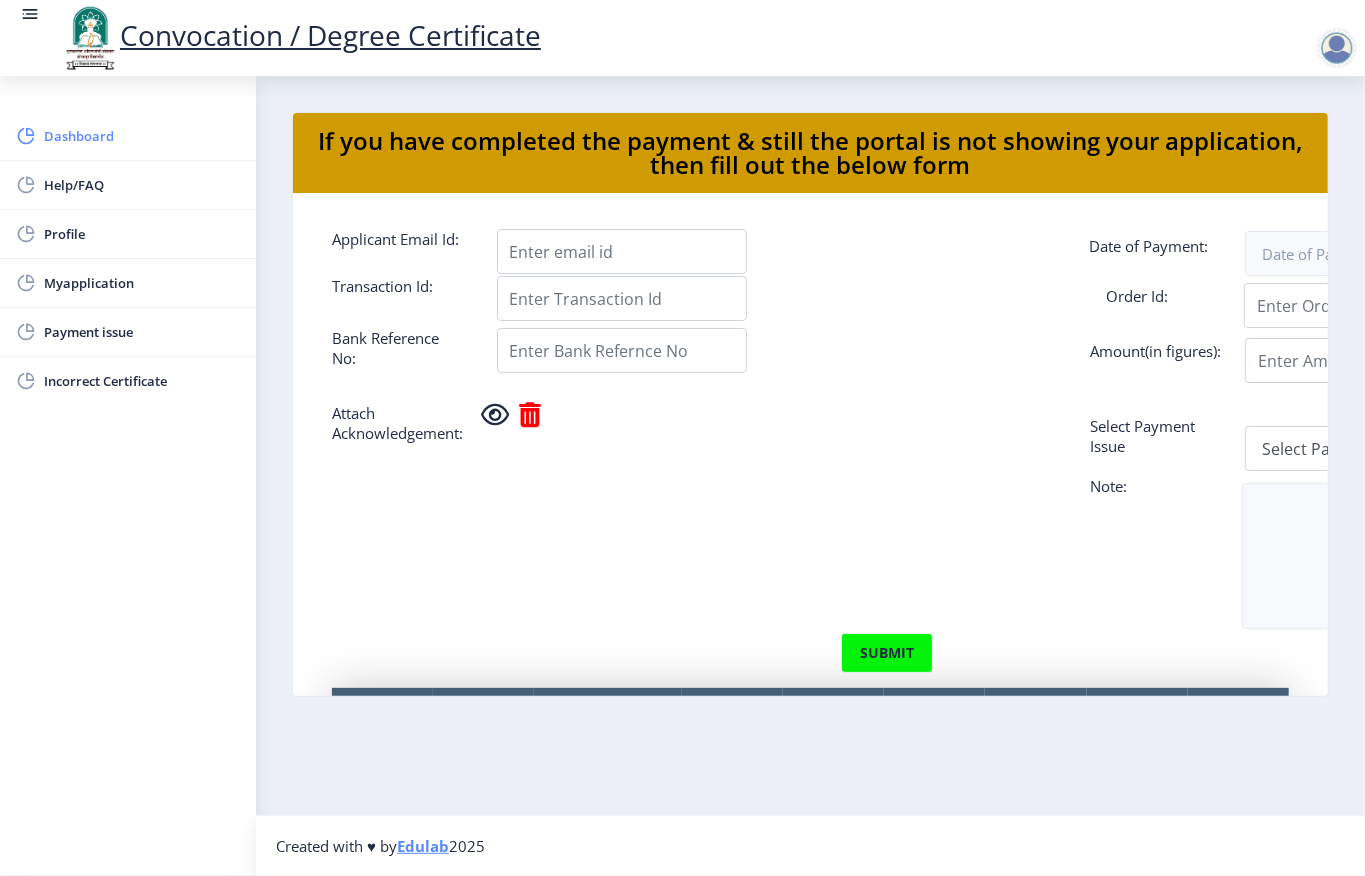 click on "Dashboard" 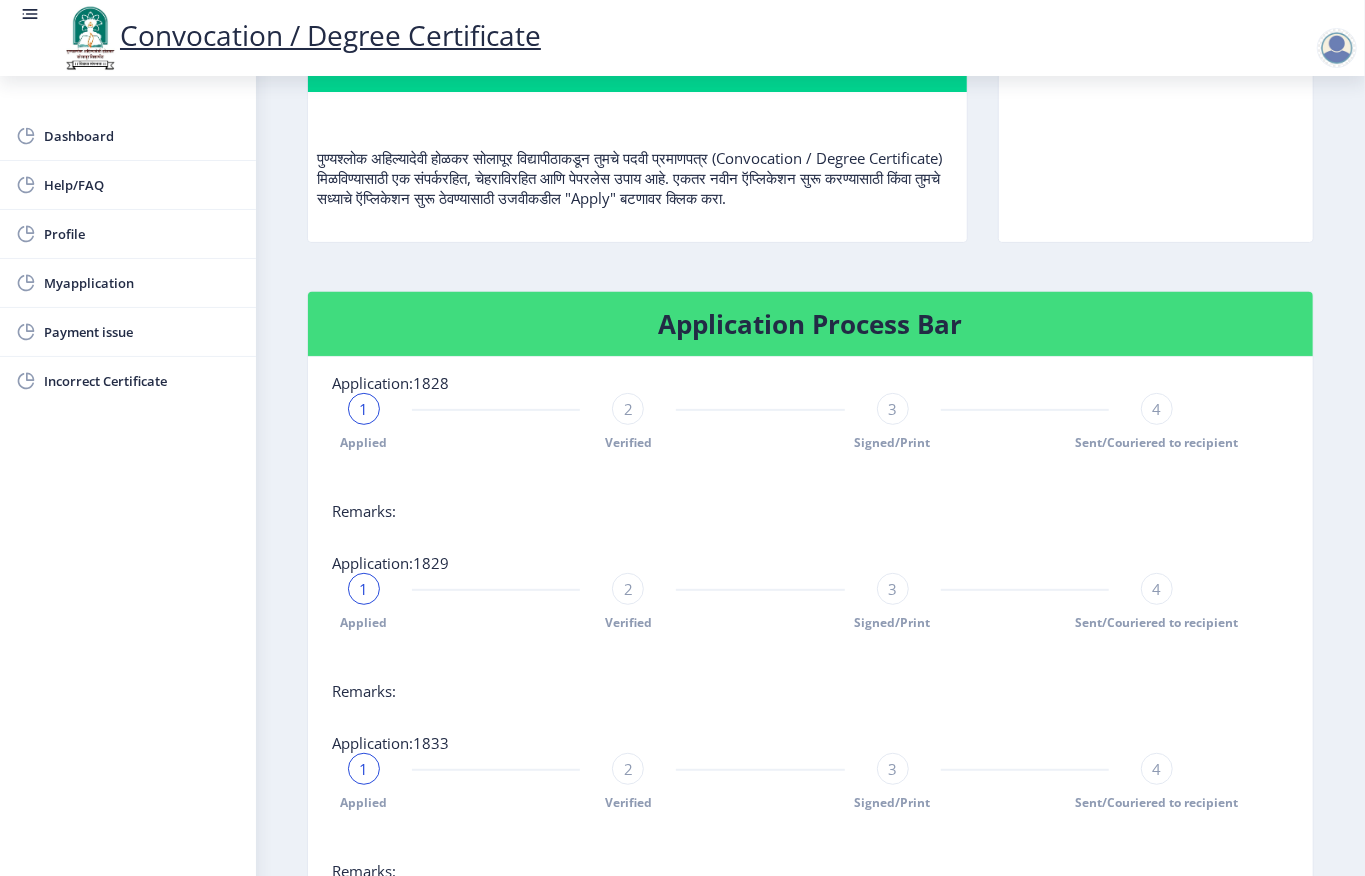 scroll, scrollTop: 0, scrollLeft: 0, axis: both 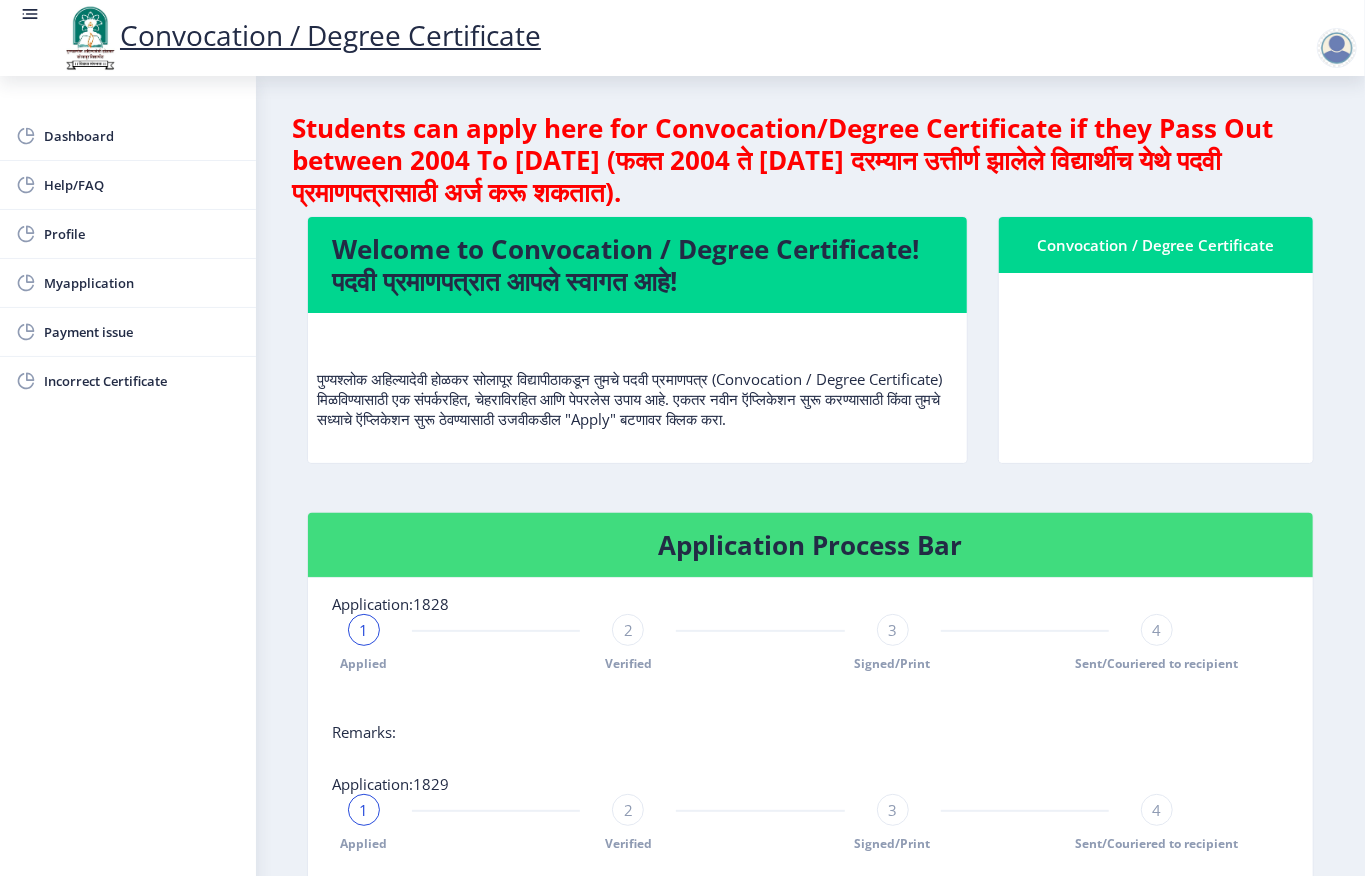 click on "Convocation / Degree Certificate" 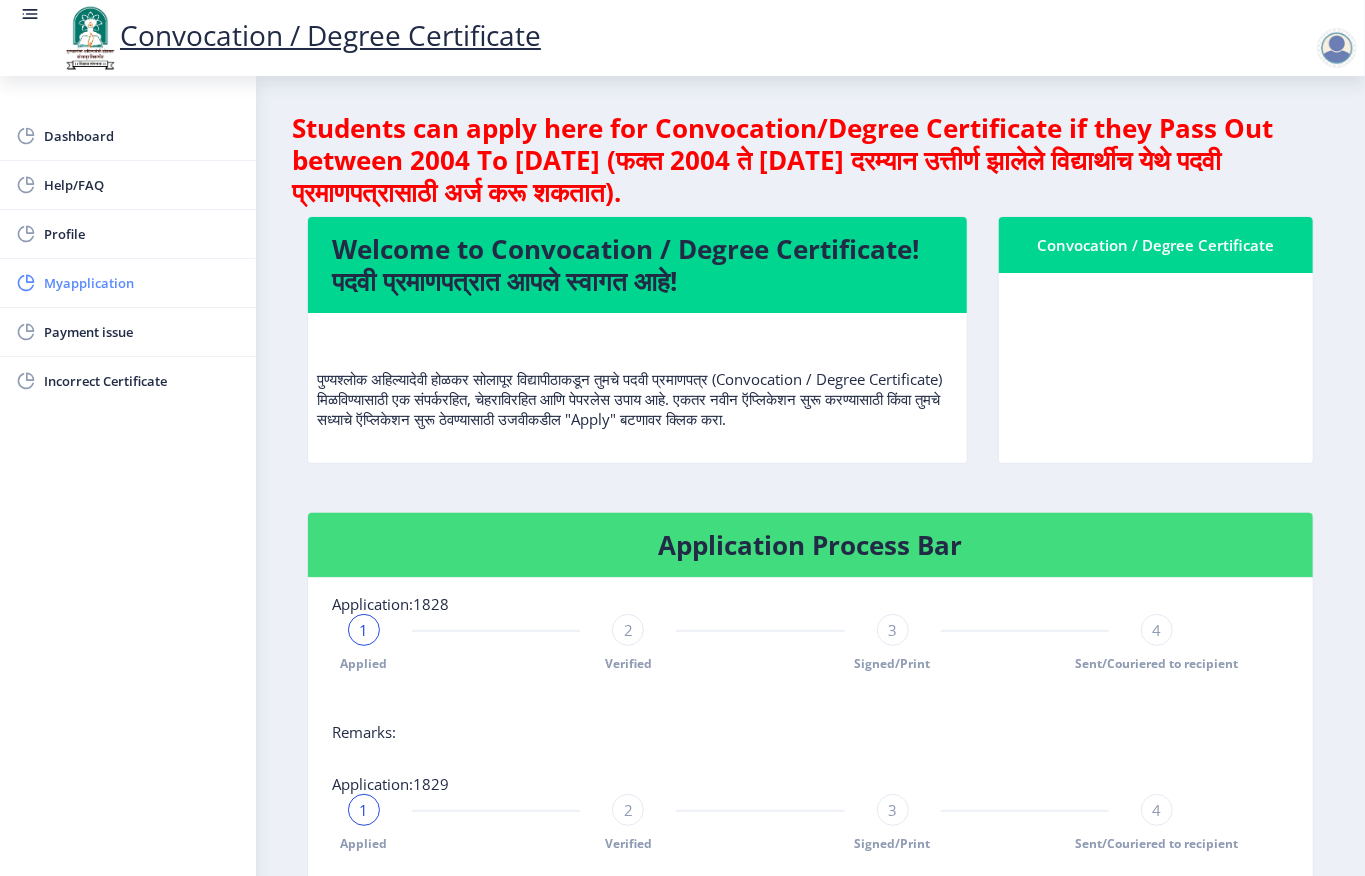 click on "Myapplication" 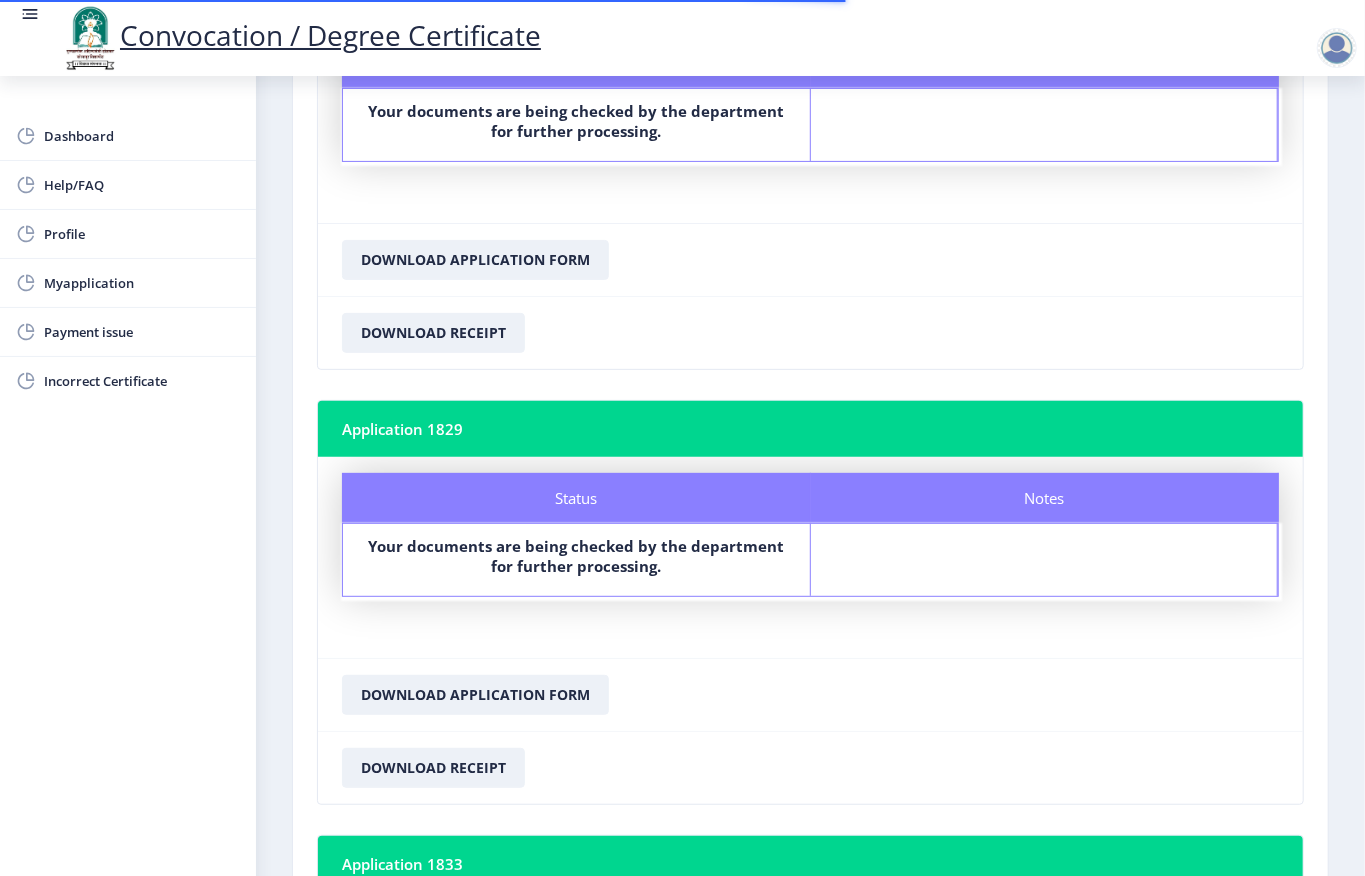 scroll, scrollTop: 761, scrollLeft: 0, axis: vertical 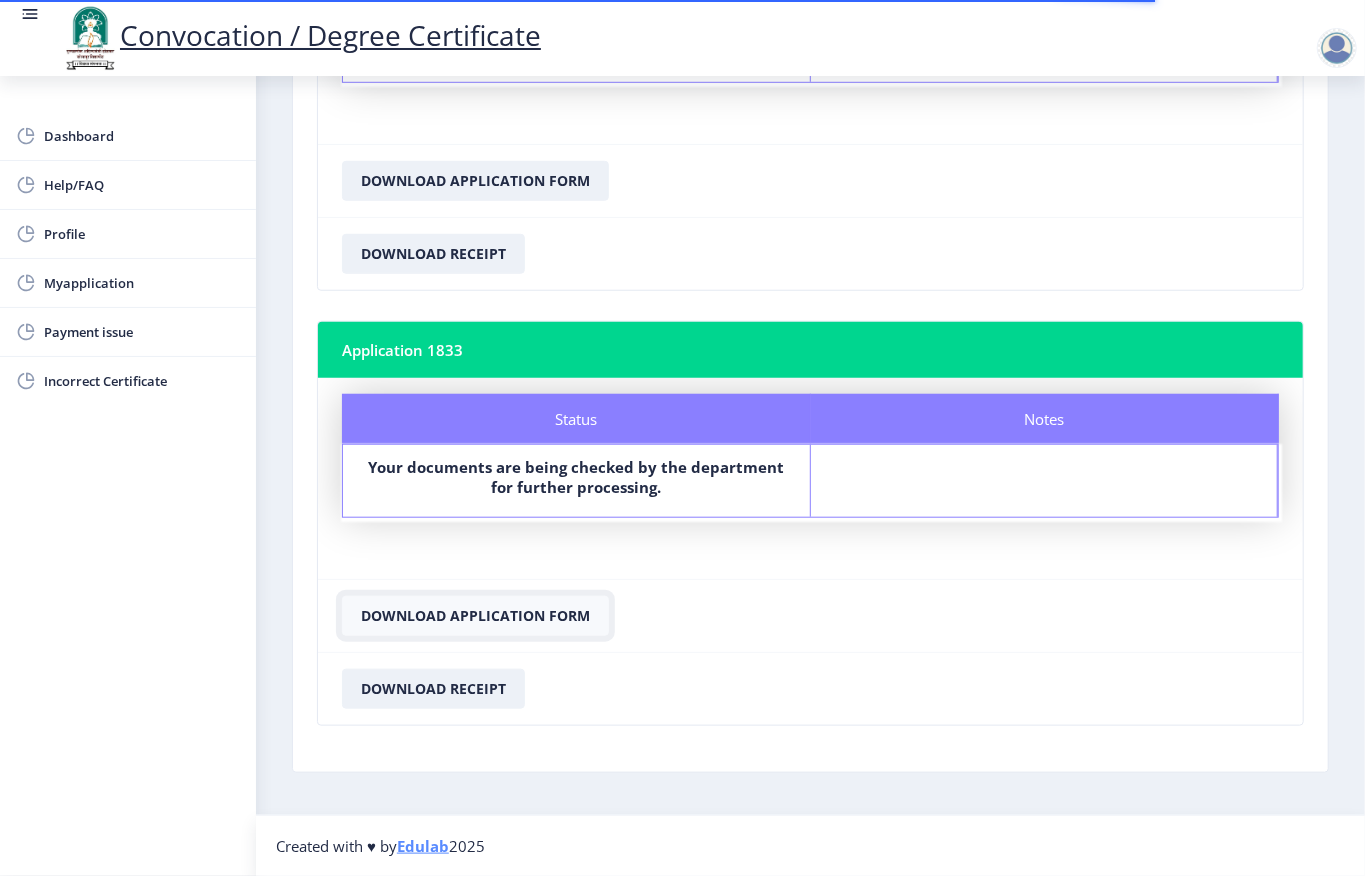click on "Download Application Form" 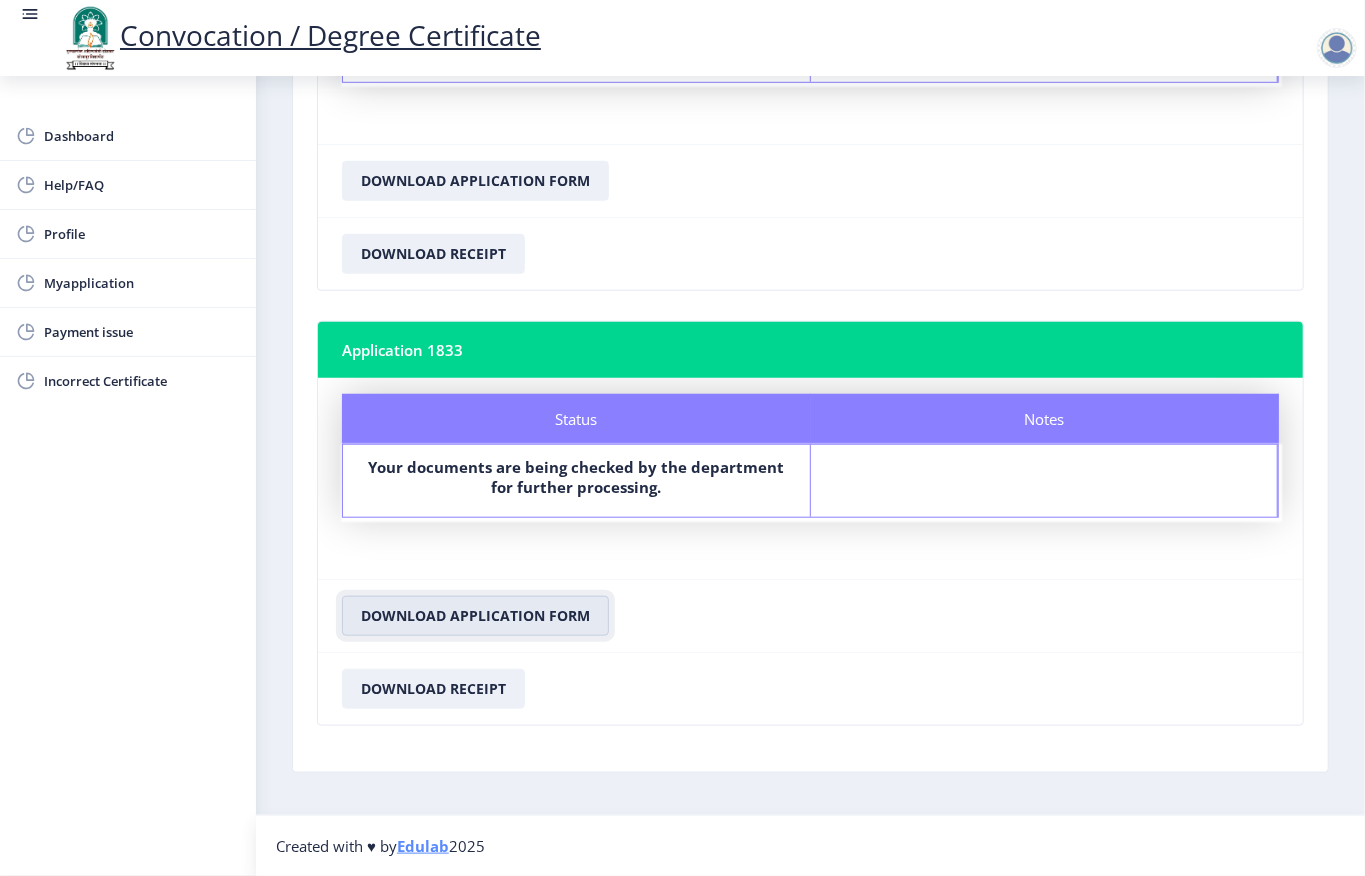 scroll, scrollTop: 361, scrollLeft: 0, axis: vertical 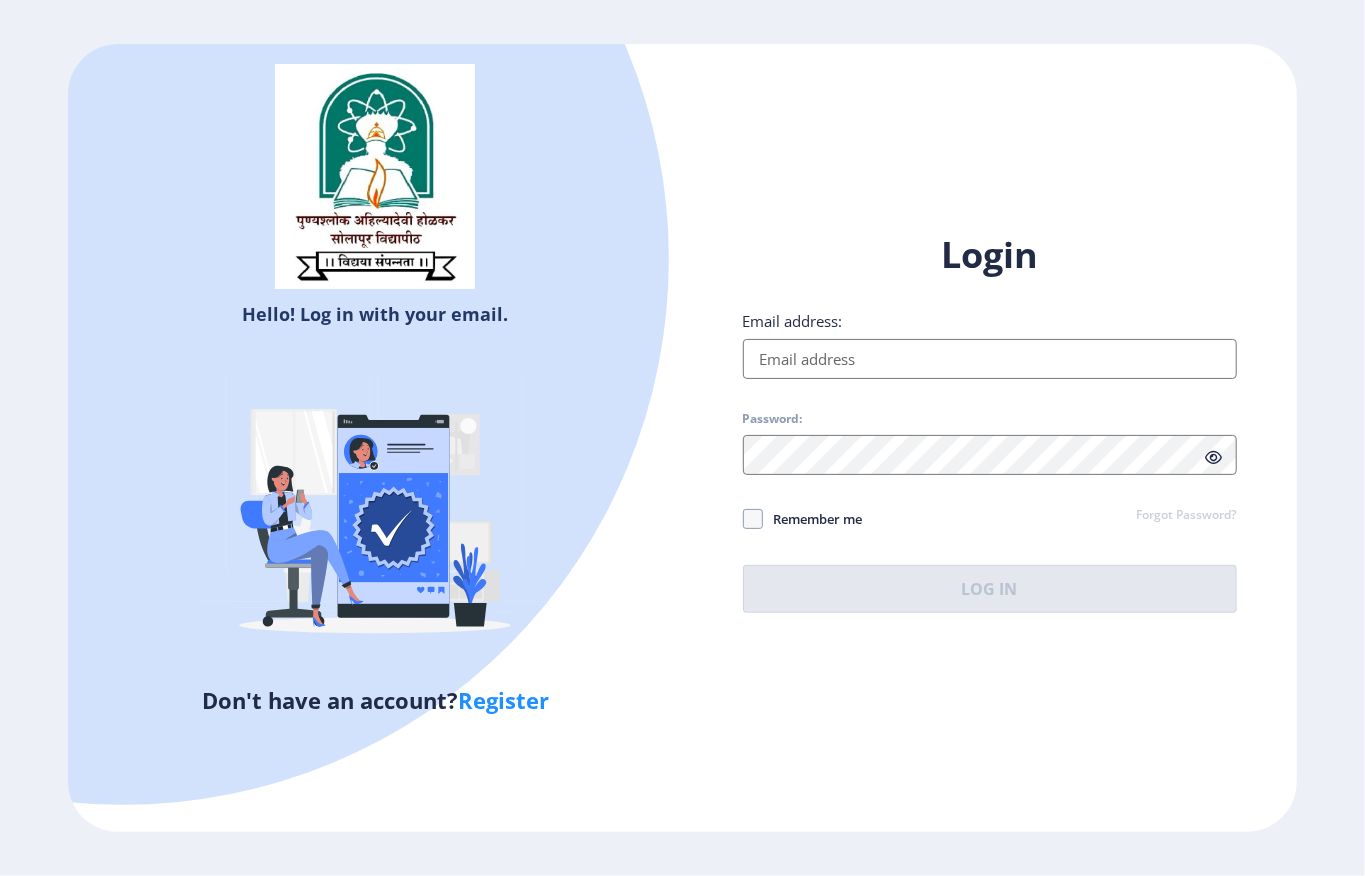 click on "Email address:" 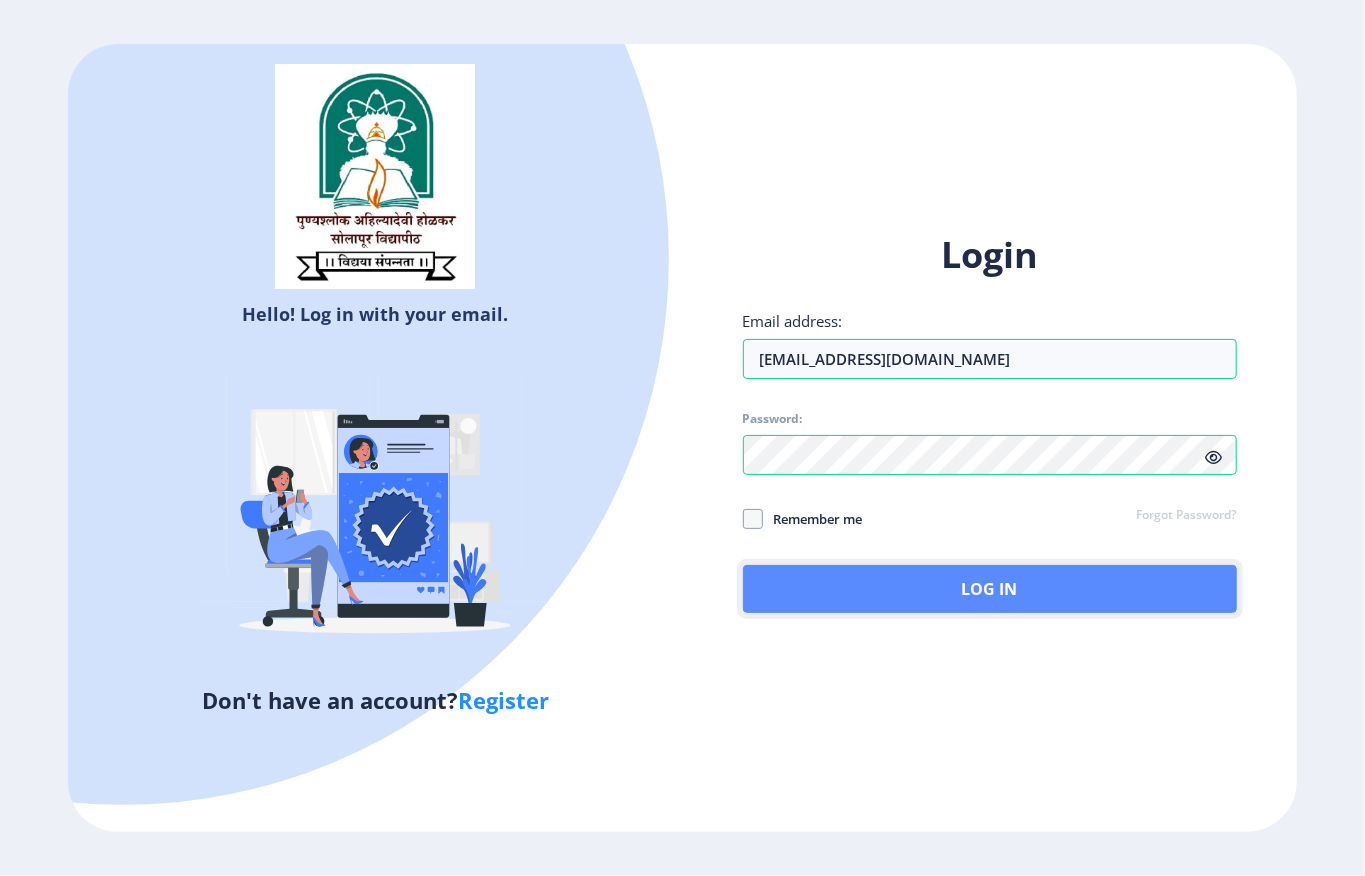 click on "Log In" 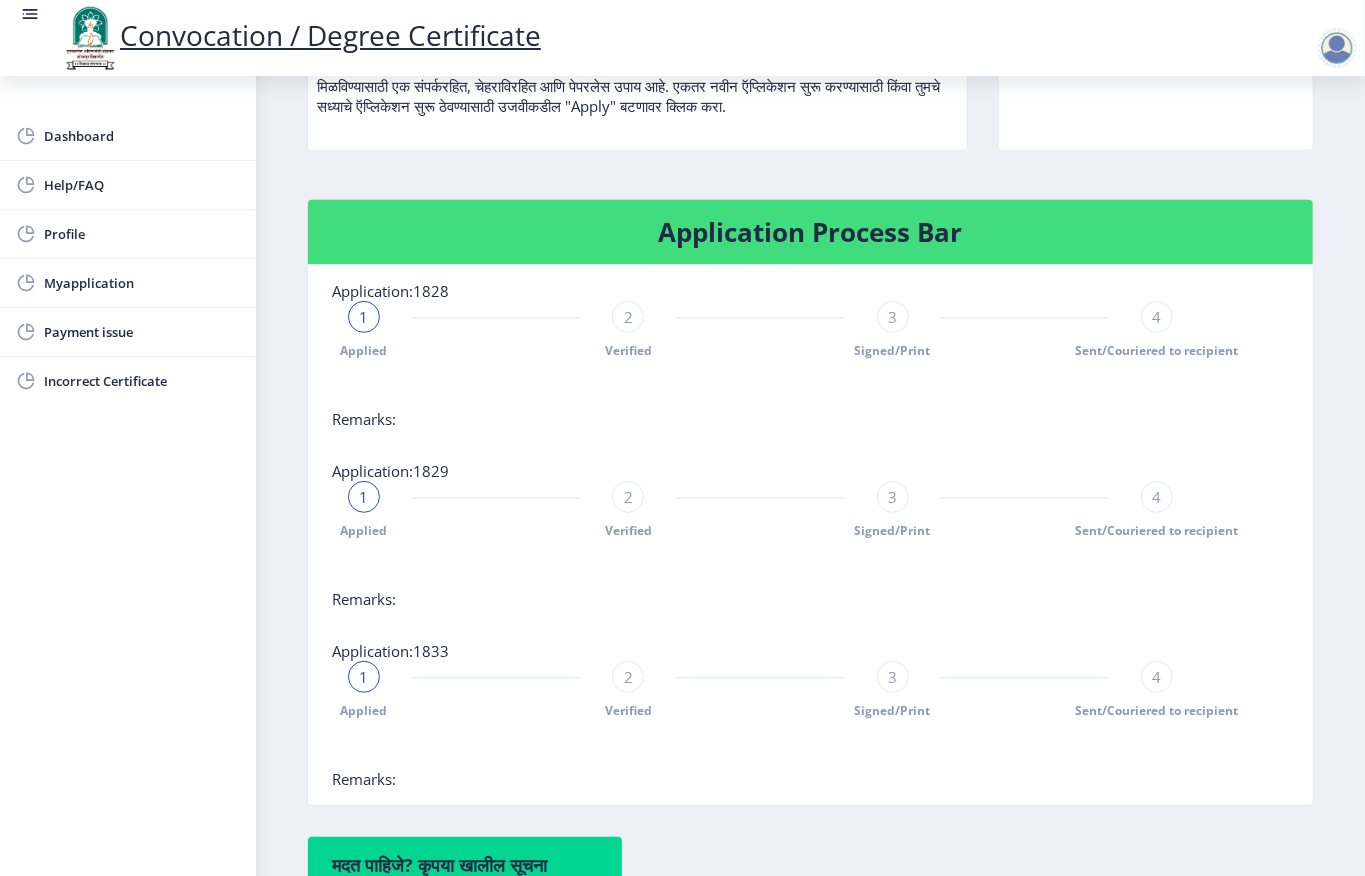 scroll, scrollTop: 266, scrollLeft: 0, axis: vertical 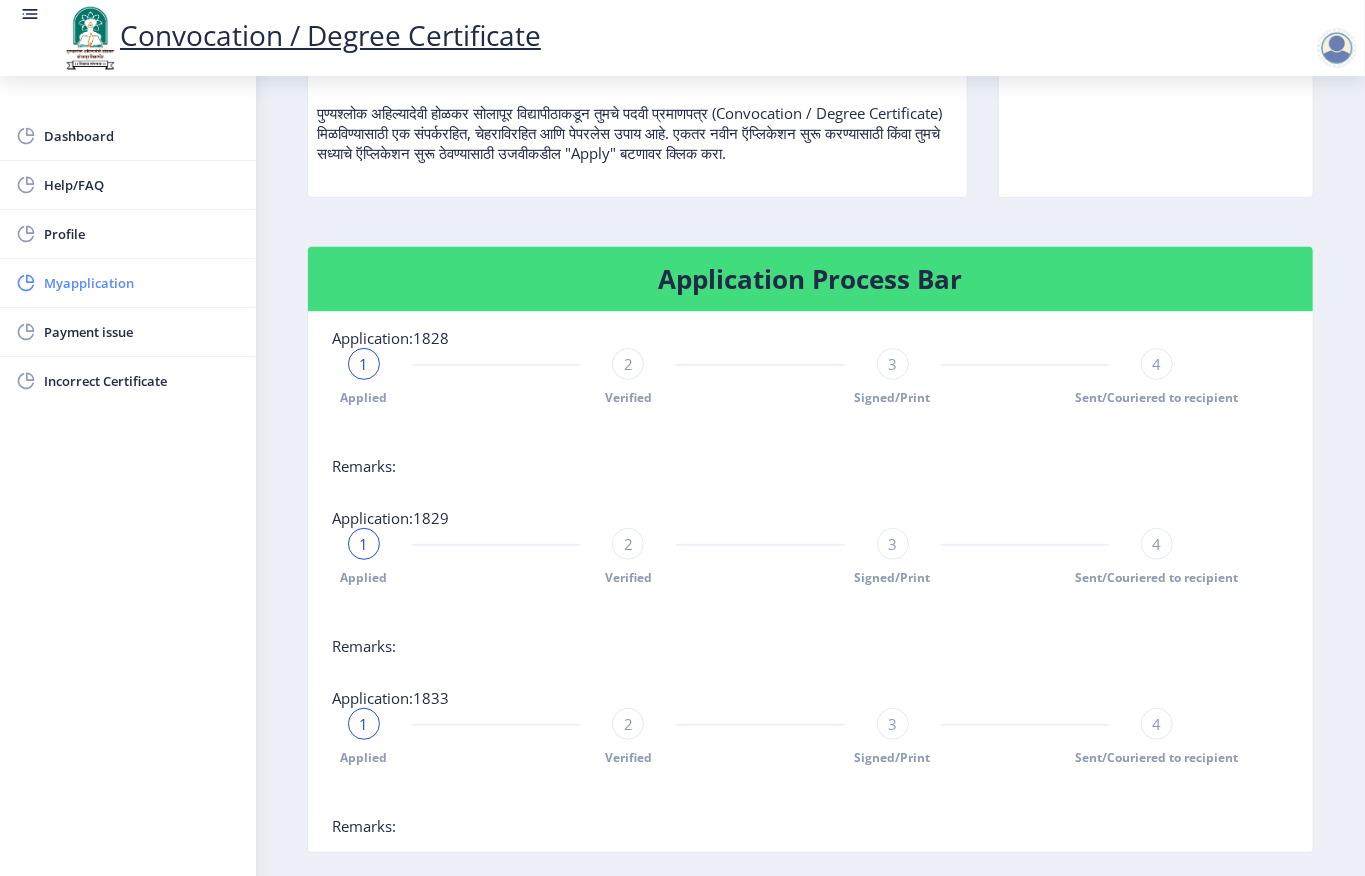 click on "Myapplication" 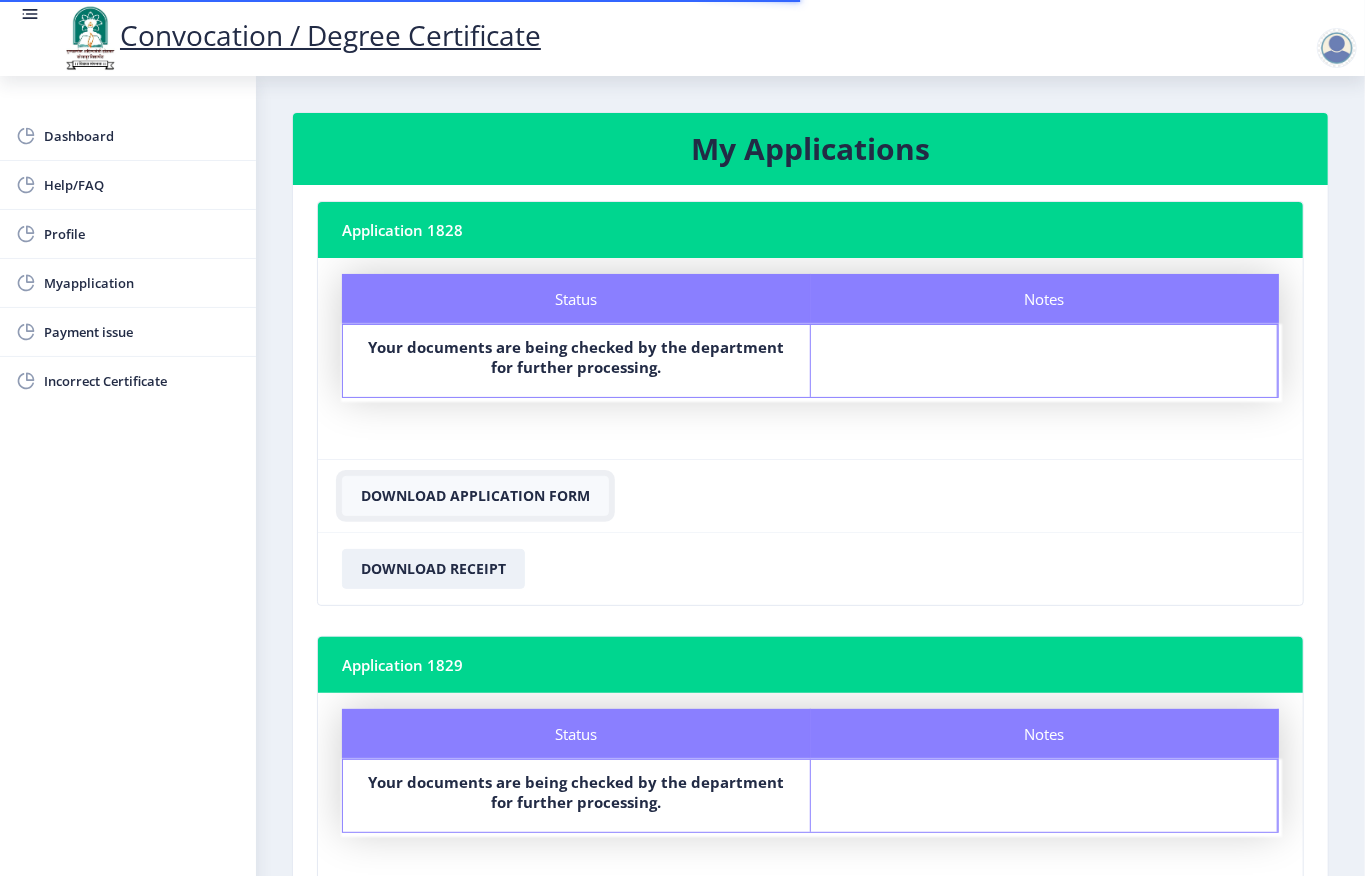 click on "Download Application Form" 